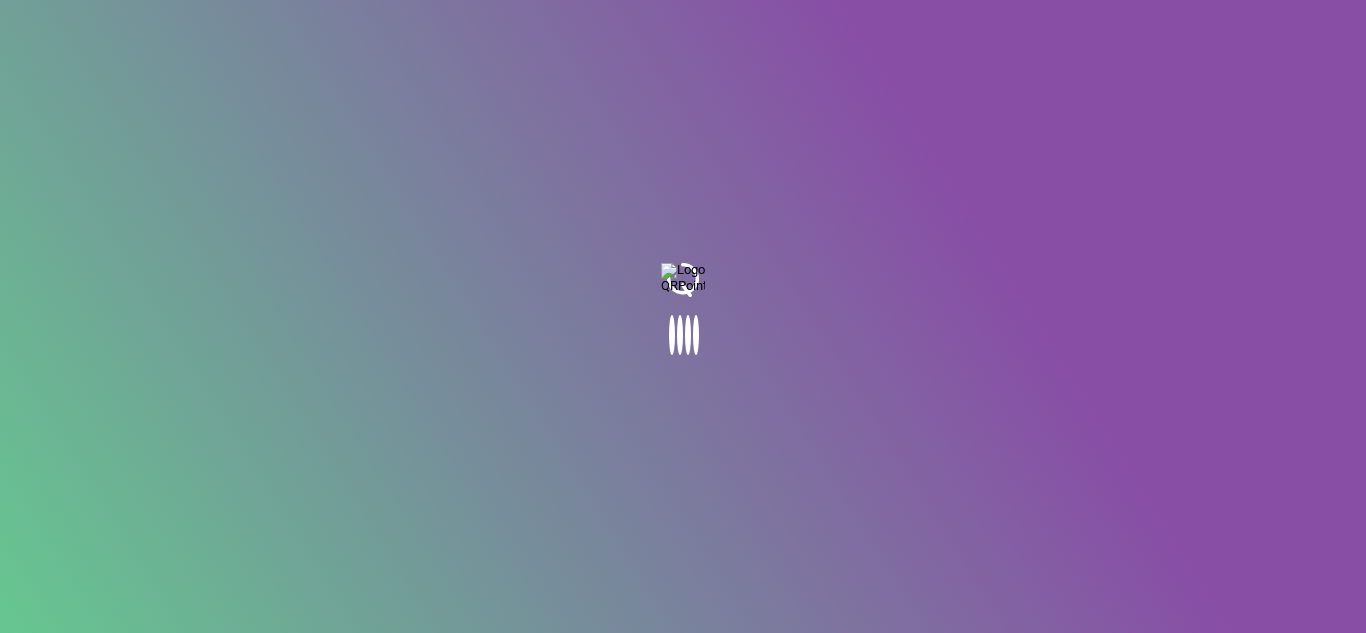scroll, scrollTop: 0, scrollLeft: 0, axis: both 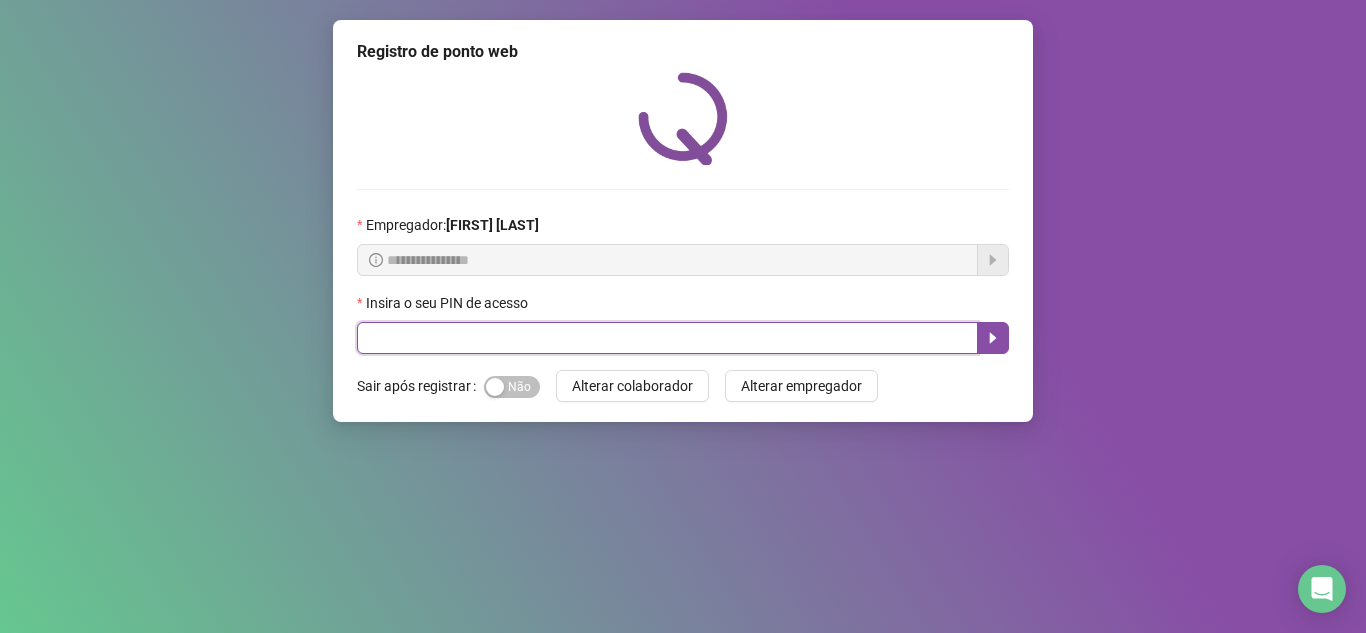 click at bounding box center [667, 338] 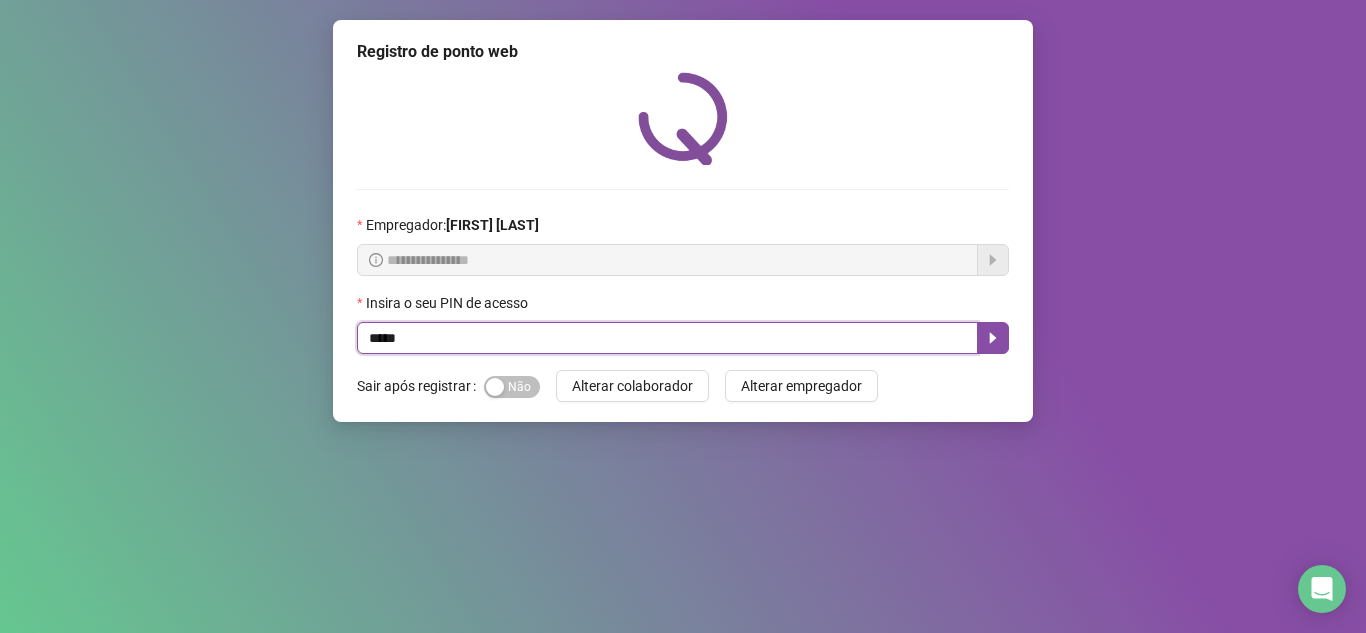 type on "*****" 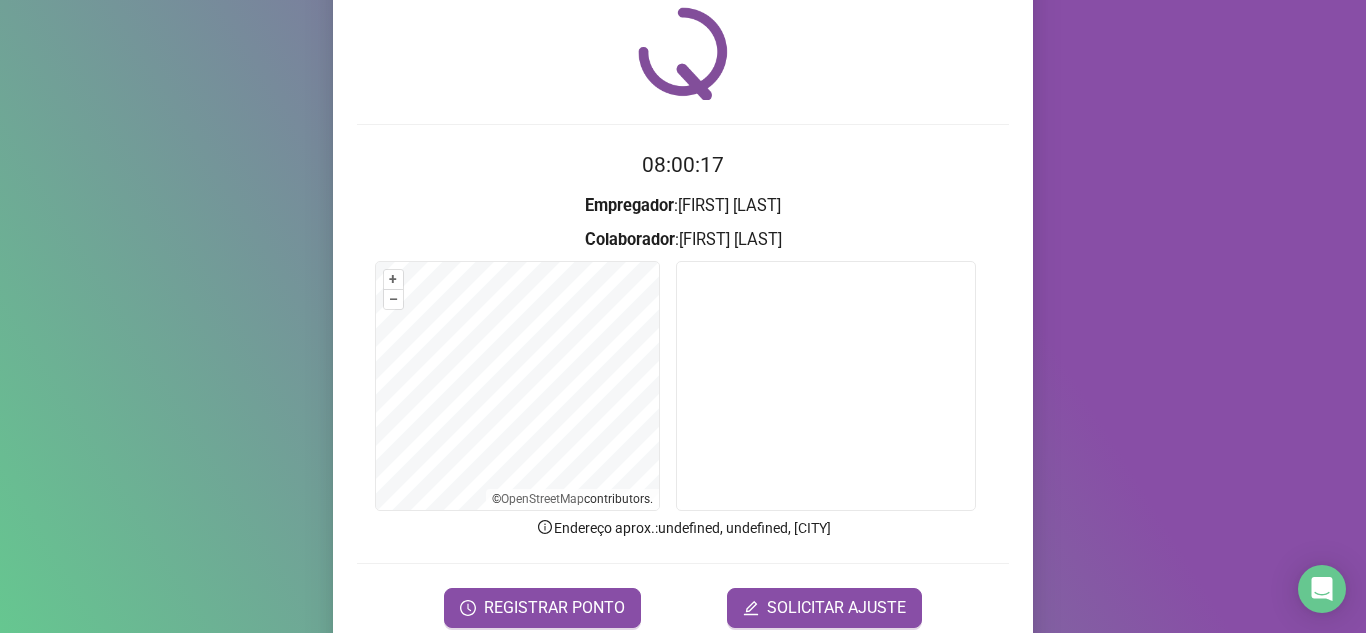 scroll, scrollTop: 100, scrollLeft: 0, axis: vertical 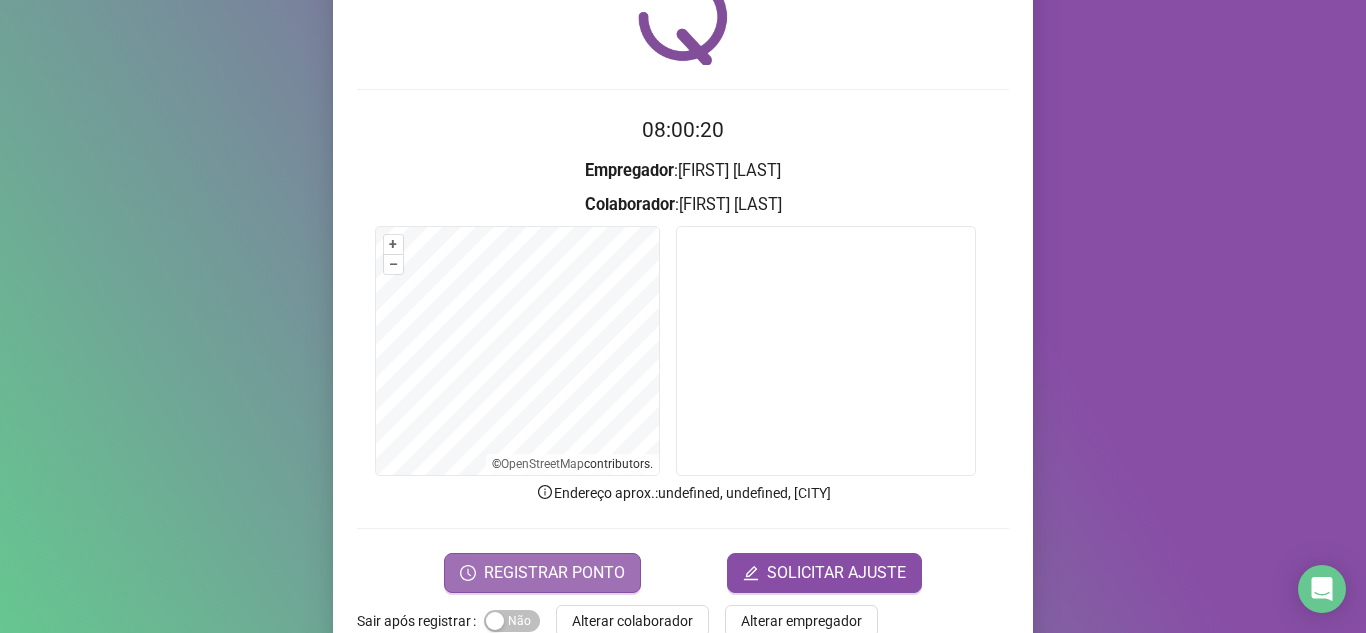 click on "REGISTRAR PONTO" at bounding box center [554, 573] 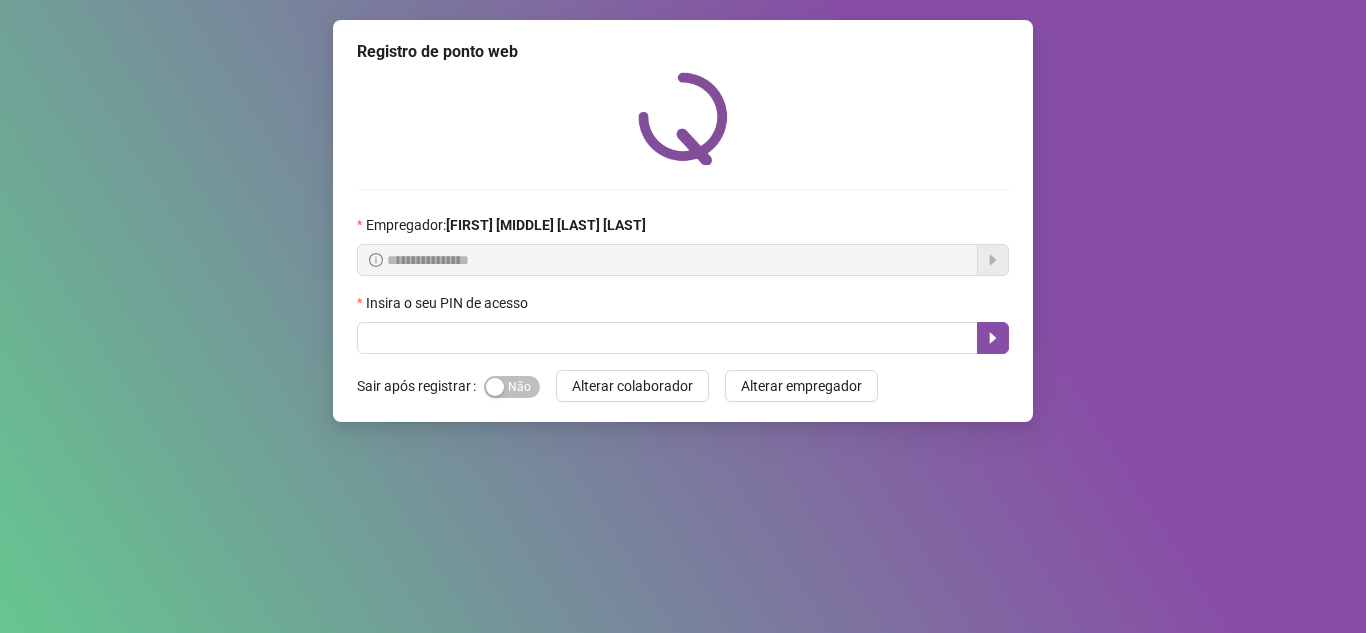 scroll, scrollTop: 0, scrollLeft: 0, axis: both 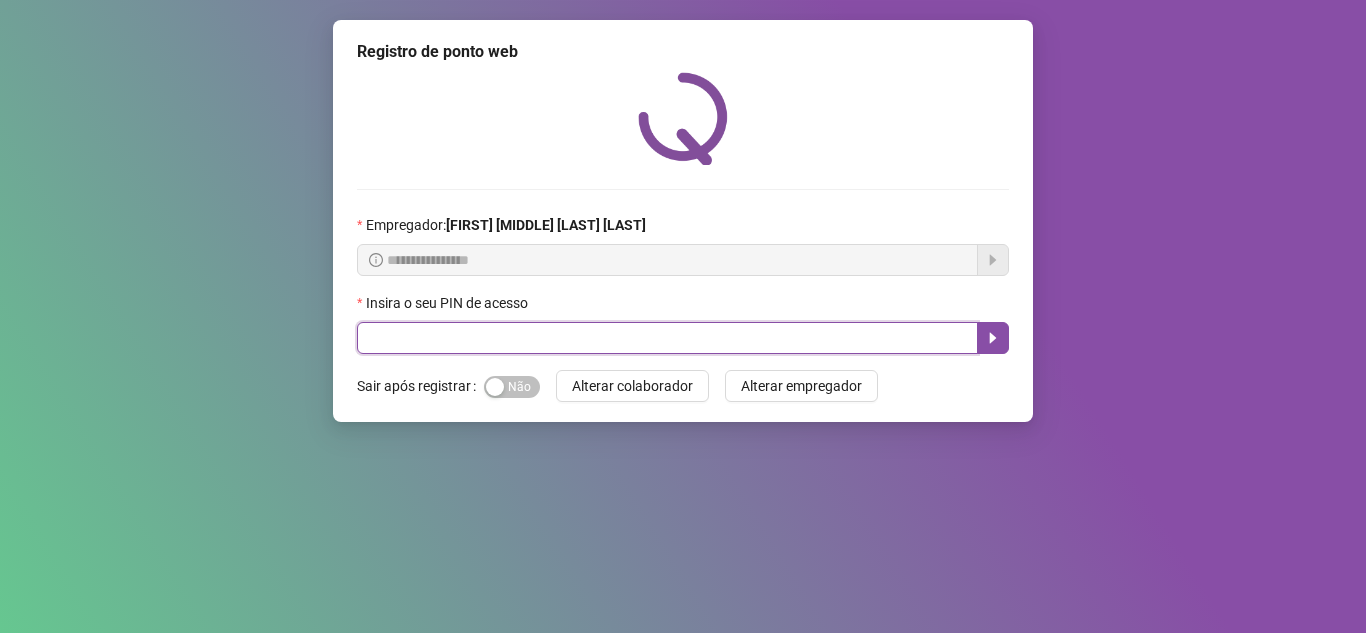 click at bounding box center [667, 338] 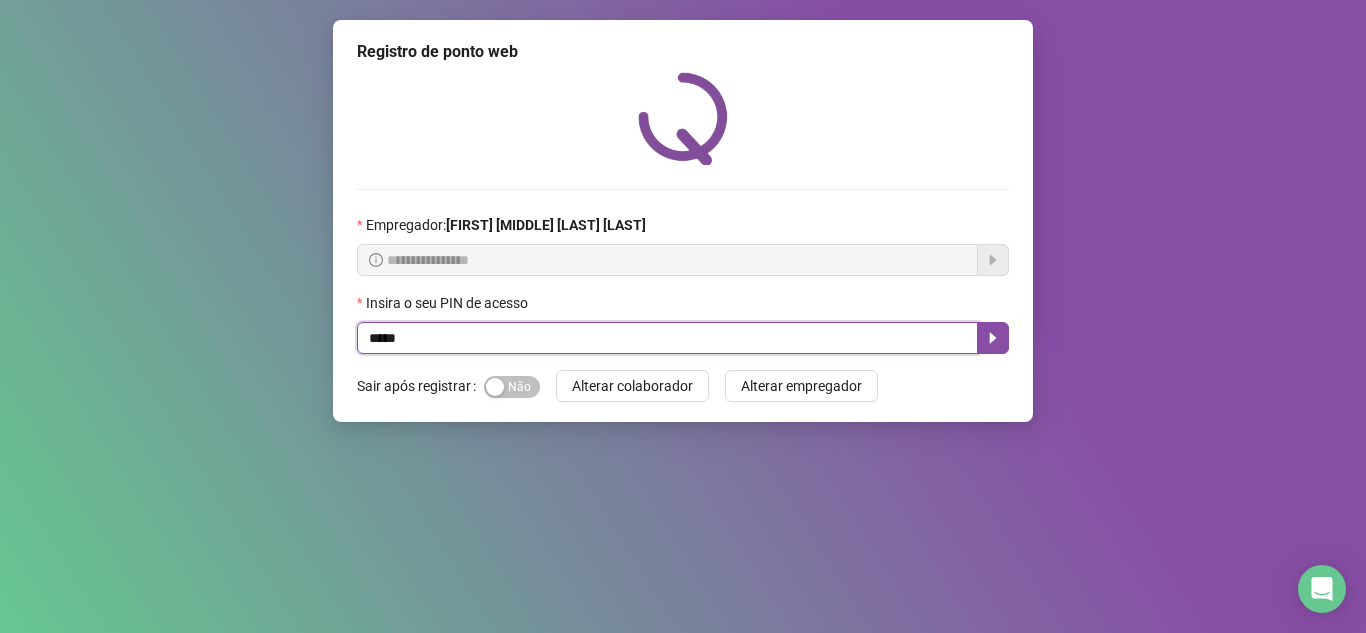 type on "*****" 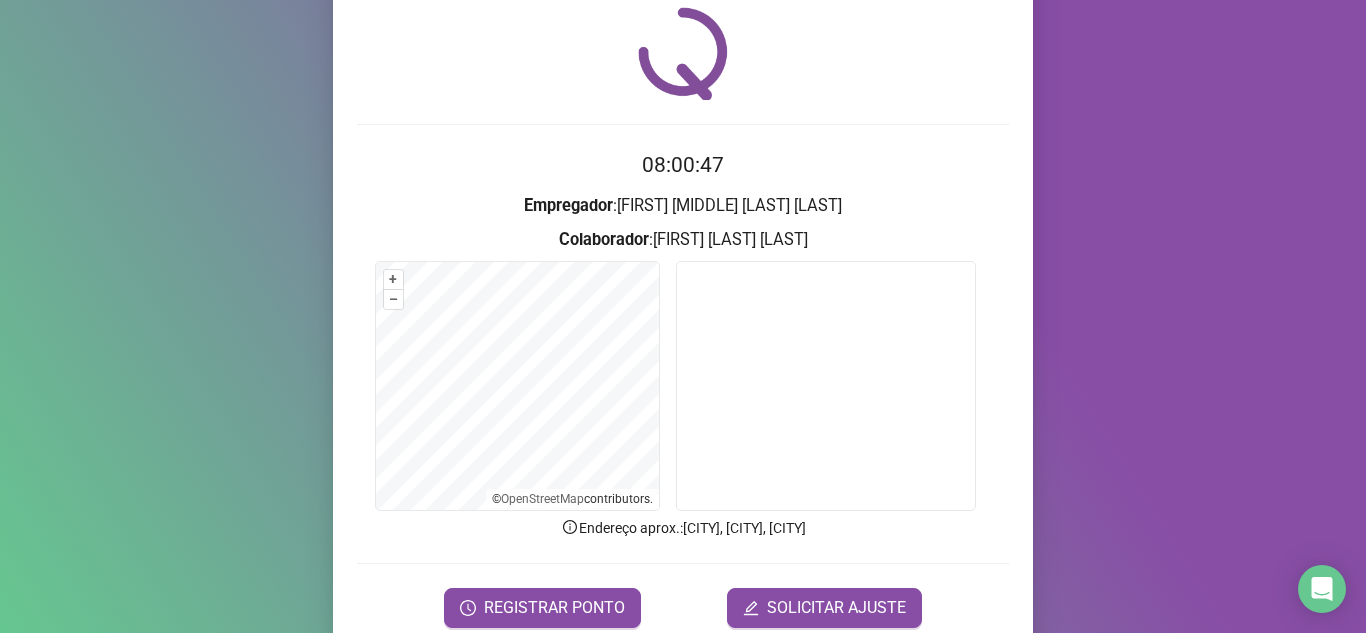 scroll, scrollTop: 100, scrollLeft: 0, axis: vertical 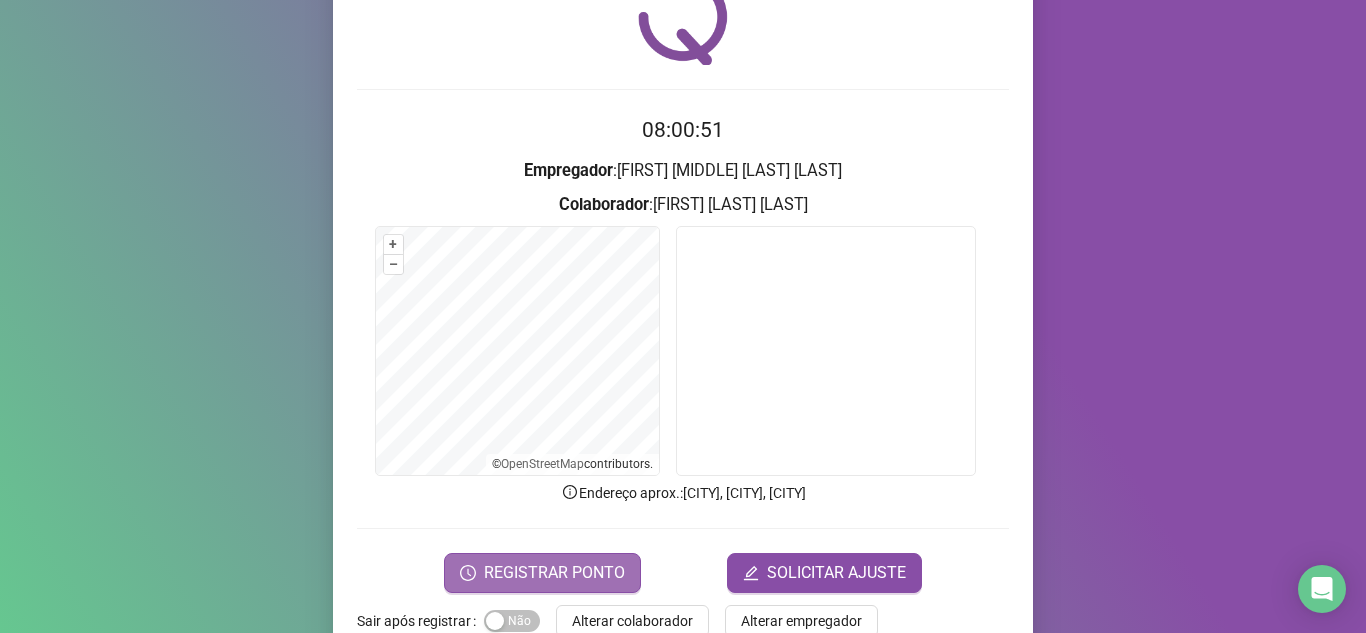 click on "REGISTRAR PONTO" at bounding box center (554, 573) 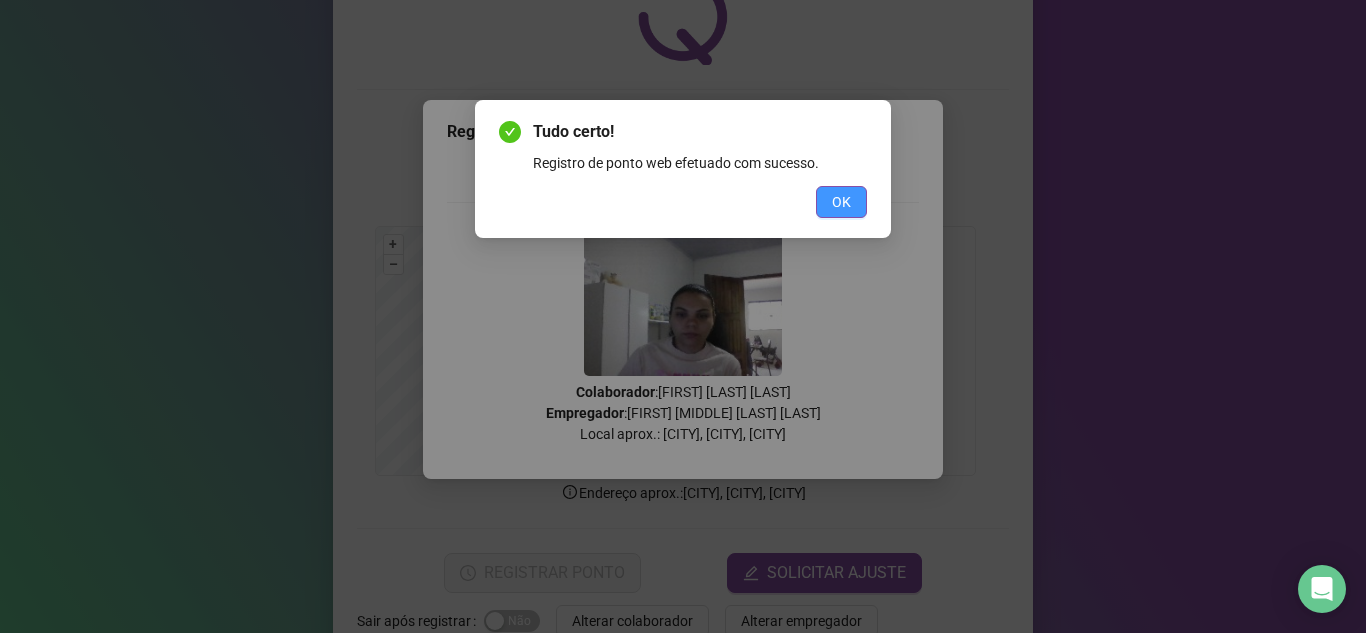 click on "OK" at bounding box center [841, 202] 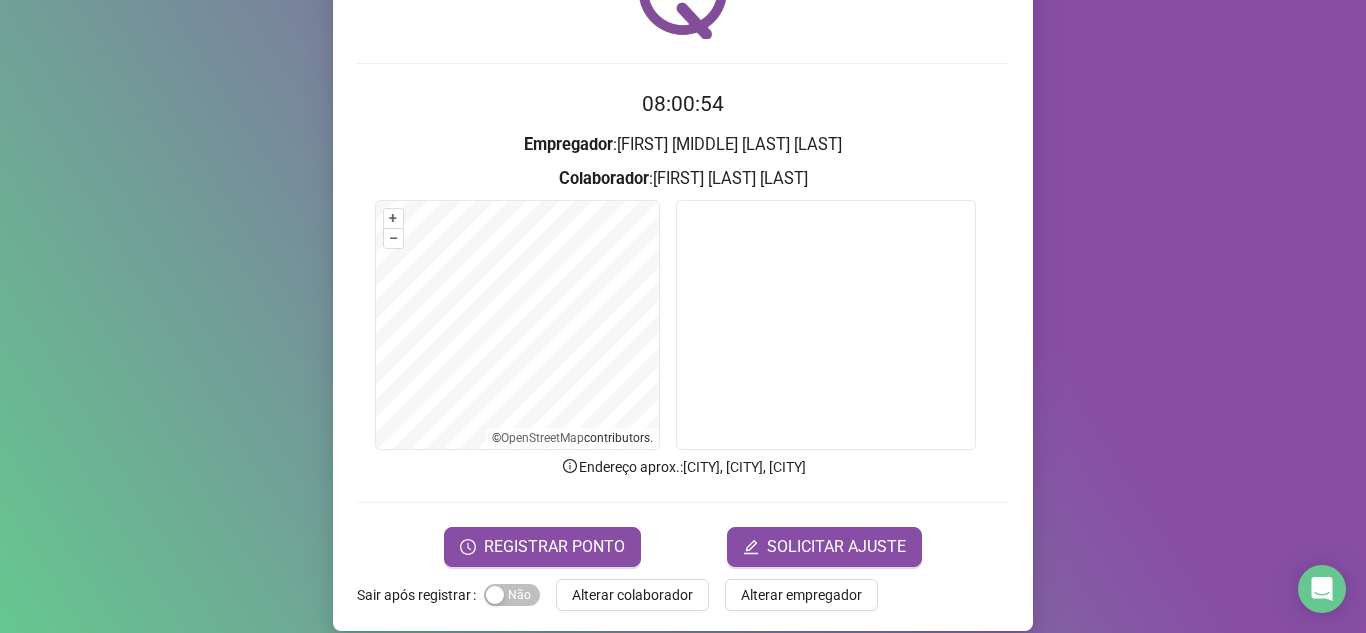 scroll, scrollTop: 148, scrollLeft: 0, axis: vertical 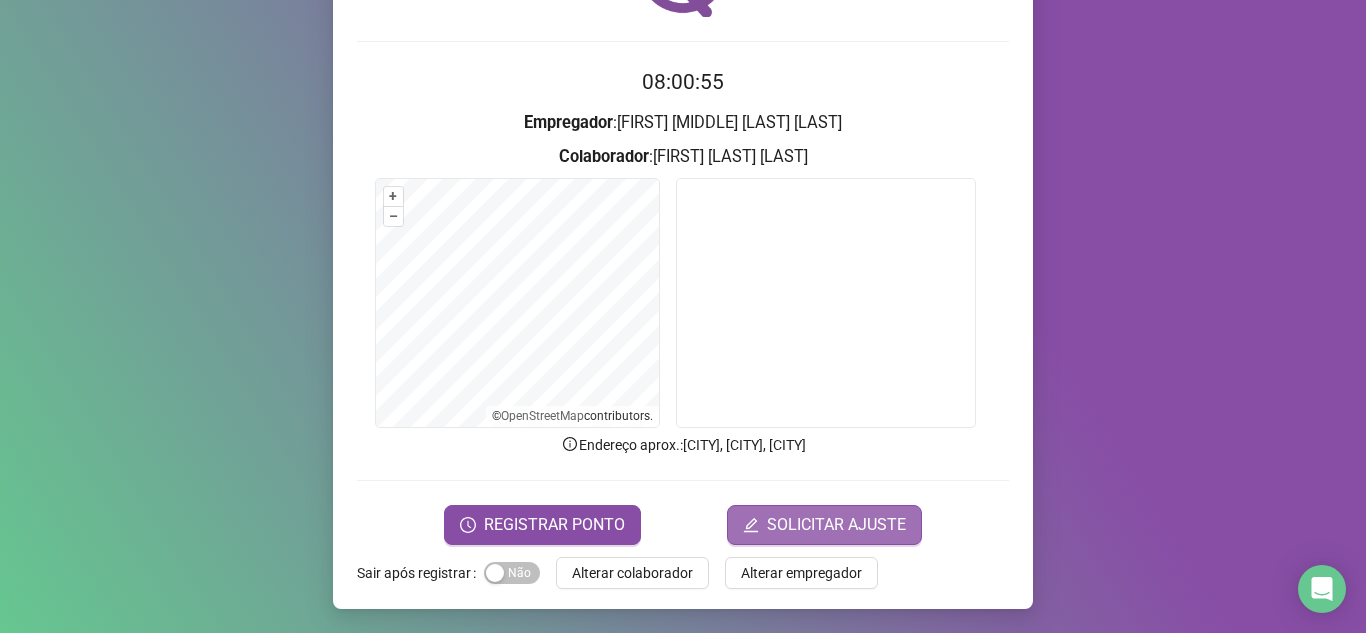 click on "SOLICITAR AJUSTE" at bounding box center (824, 525) 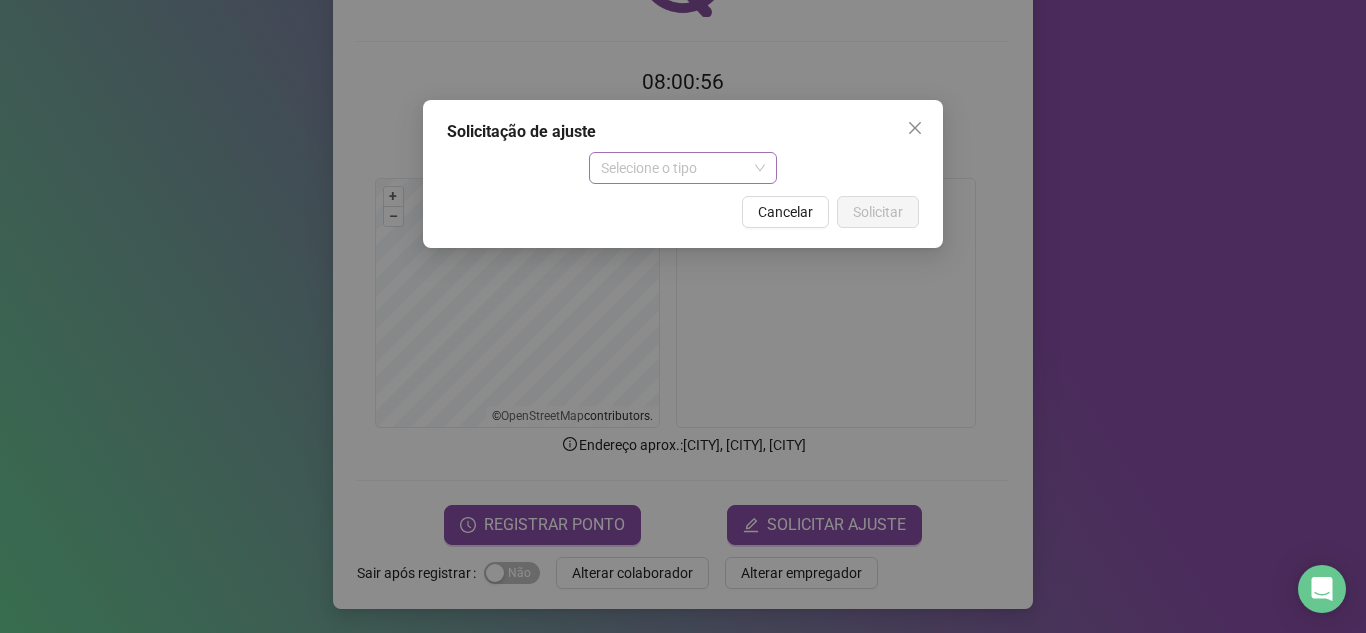 click on "Selecione o tipo" at bounding box center (683, 168) 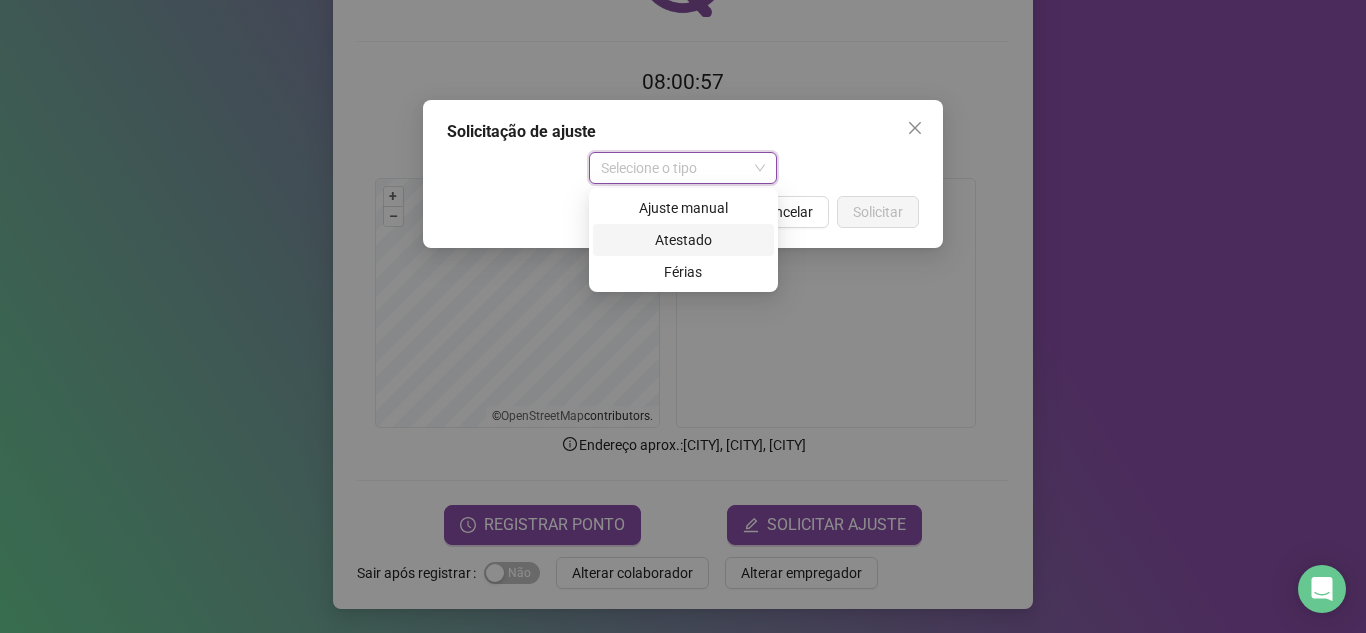 click on "Atestado" at bounding box center [683, 240] 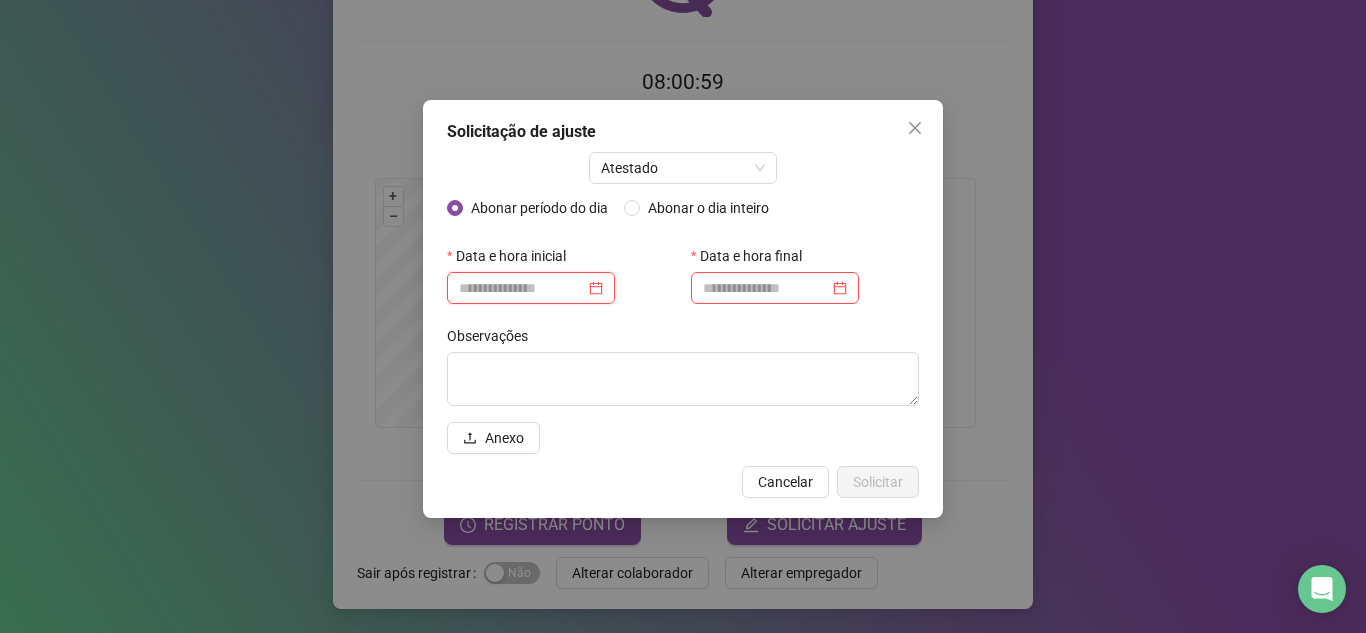 click at bounding box center (522, 288) 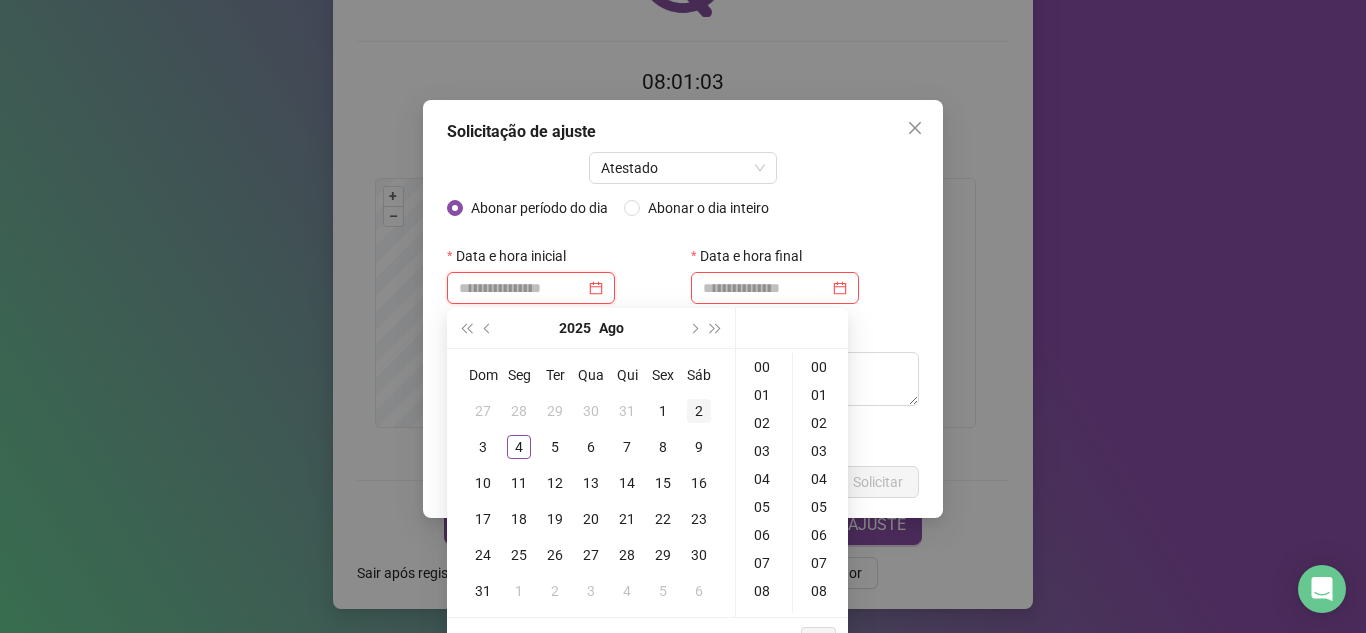 type on "**********" 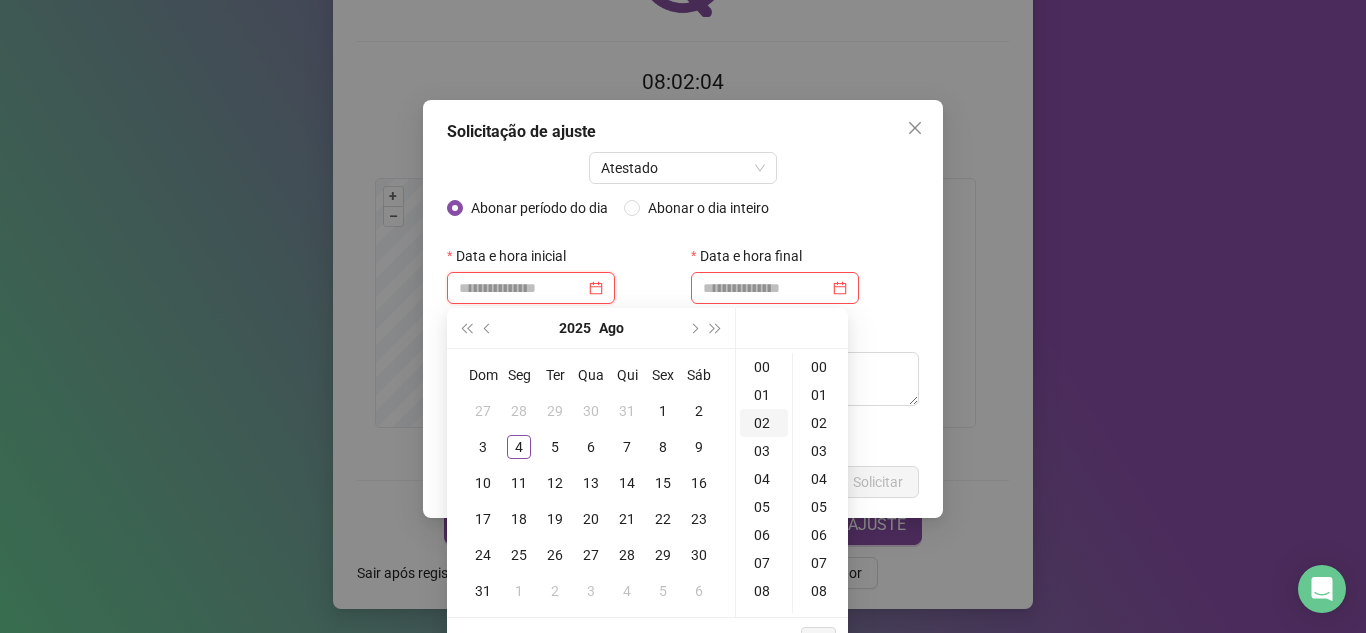 type on "**********" 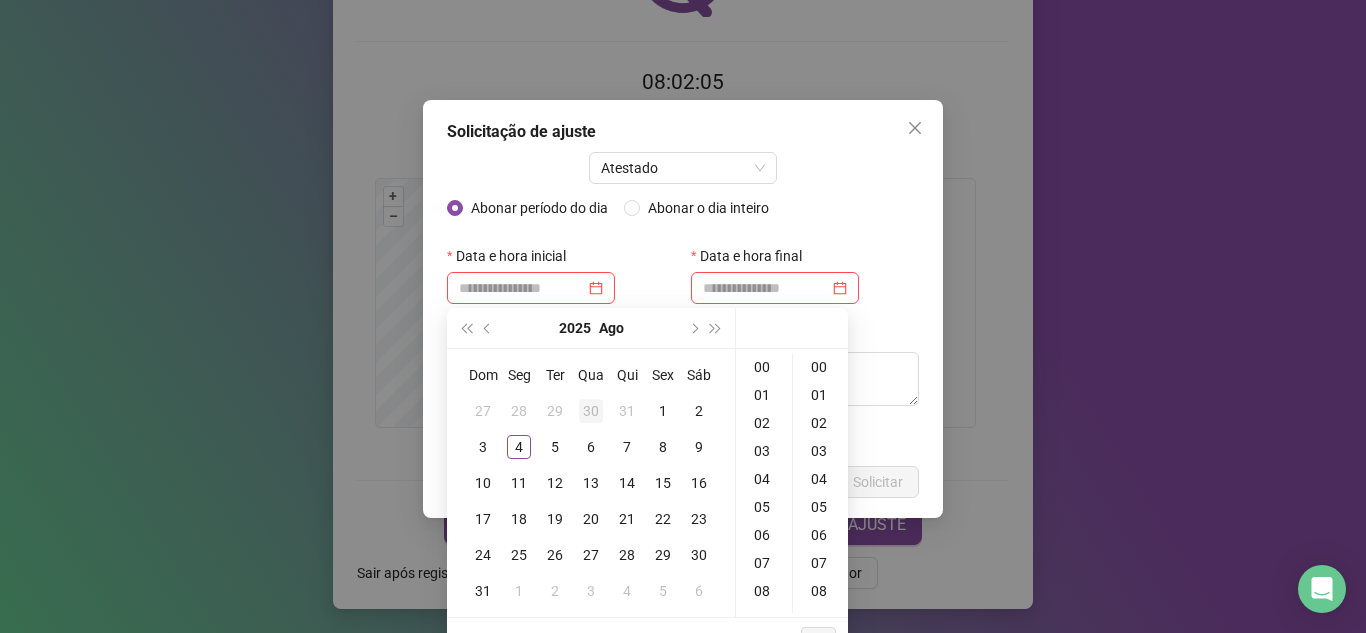 click on "30" at bounding box center [591, 411] 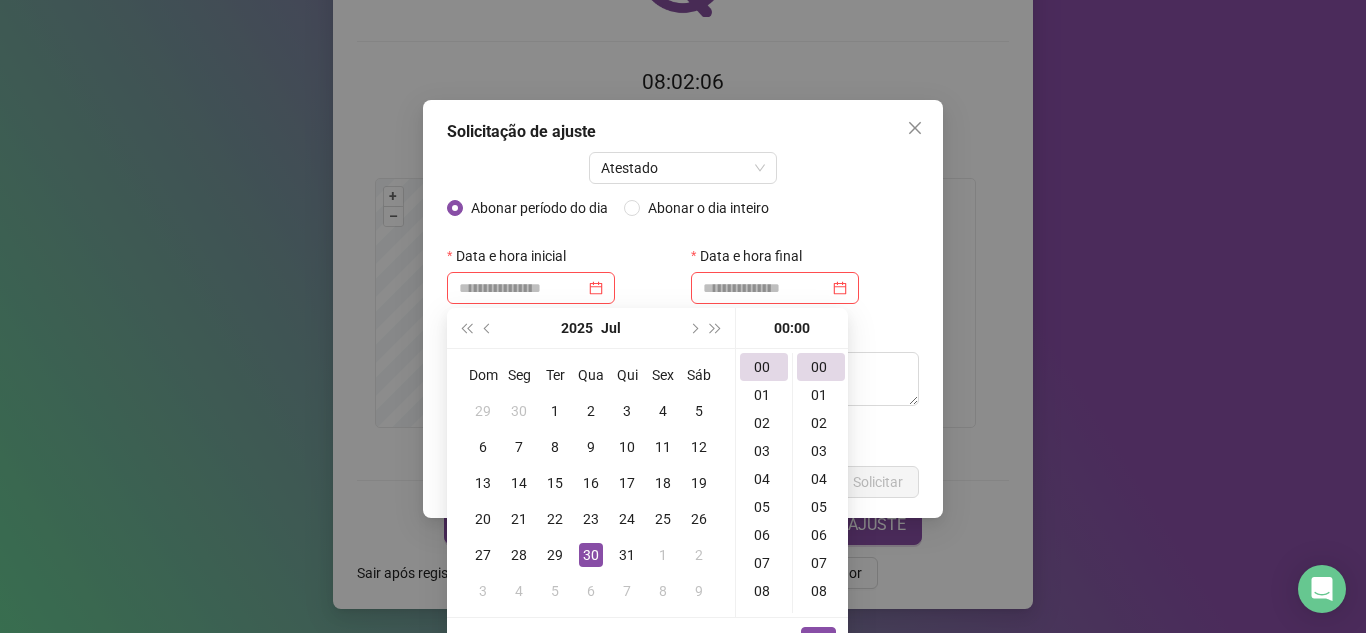 click on "30" at bounding box center [591, 555] 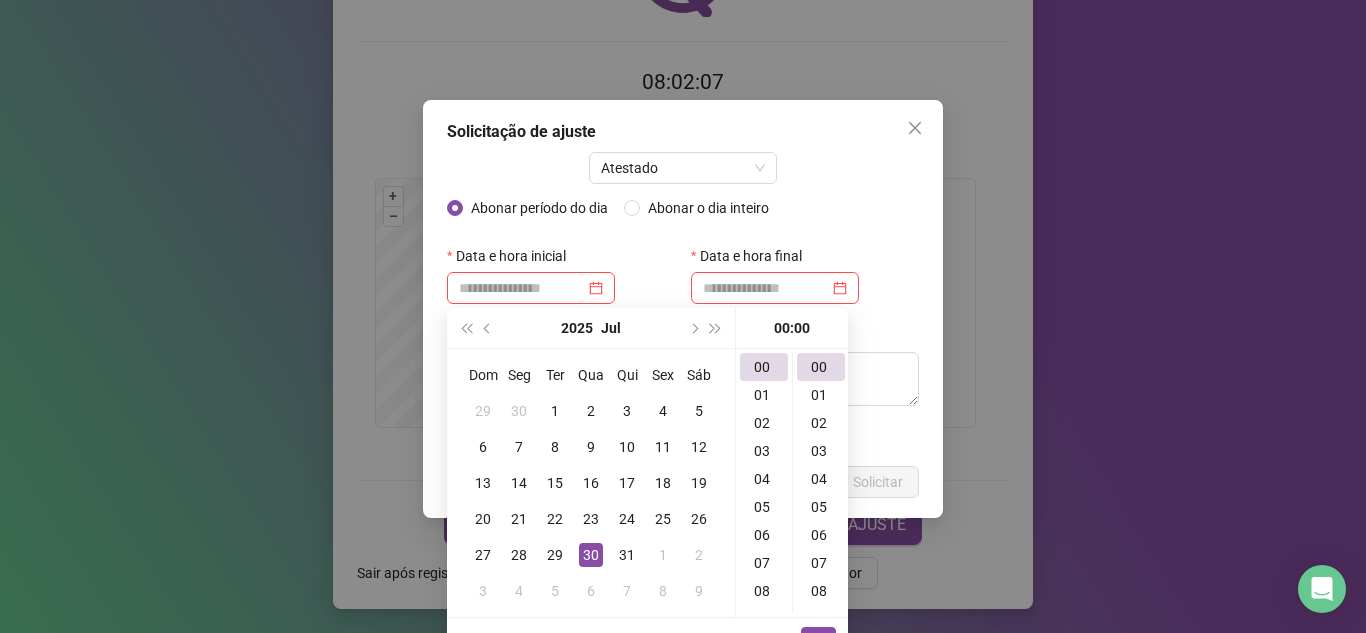 type on "**********" 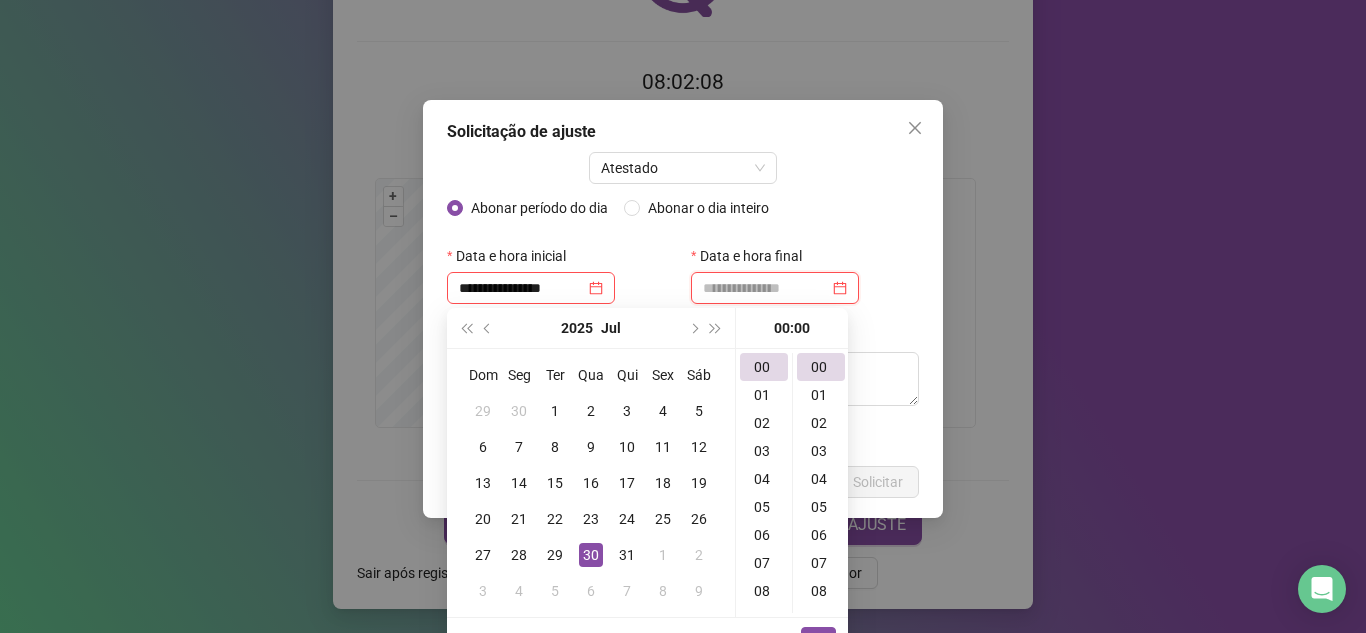 type 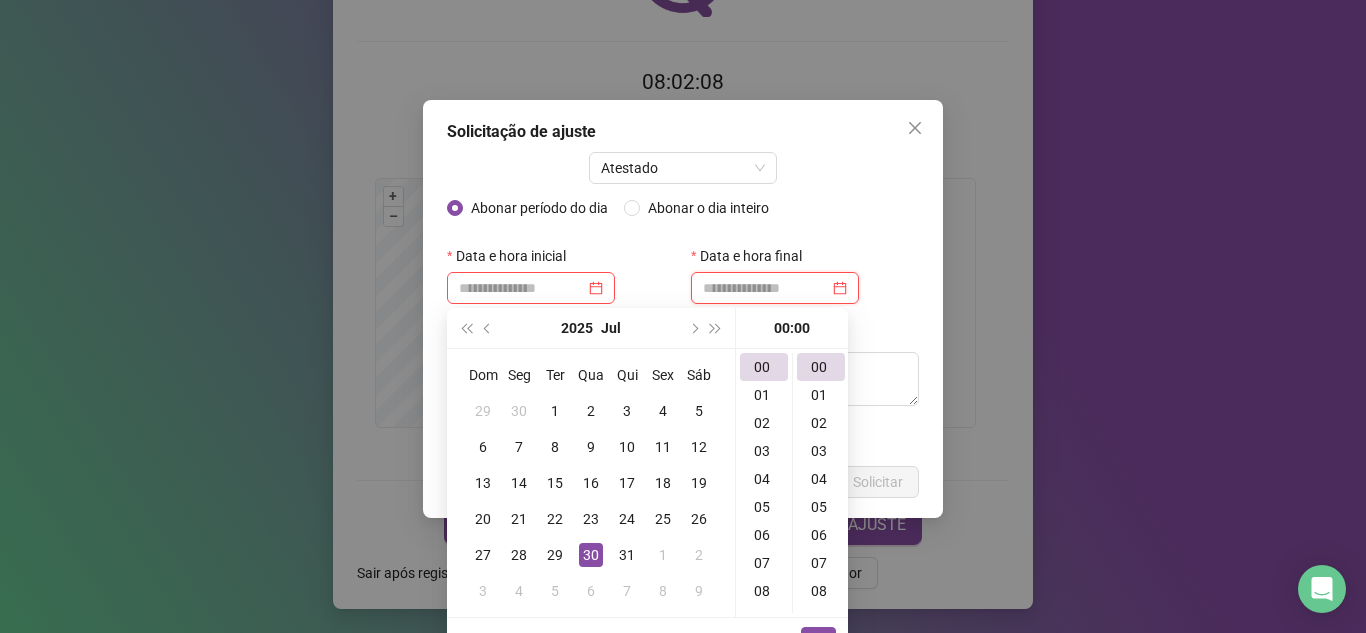click at bounding box center (766, 288) 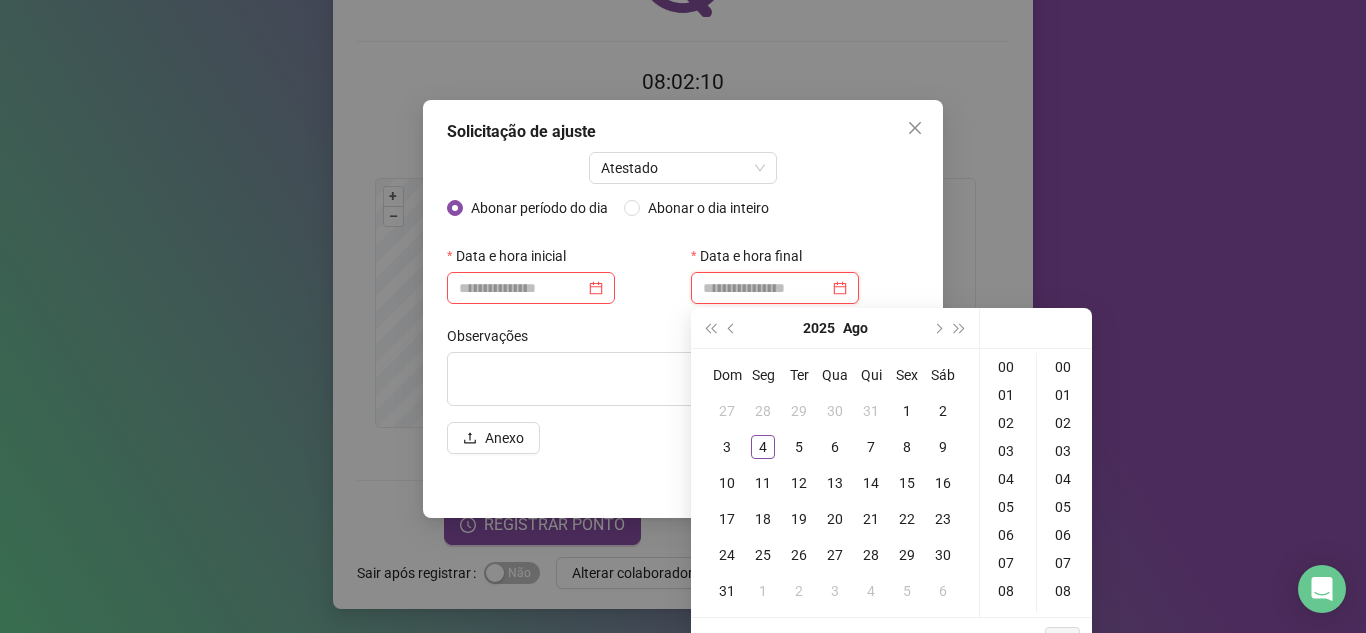 type on "**********" 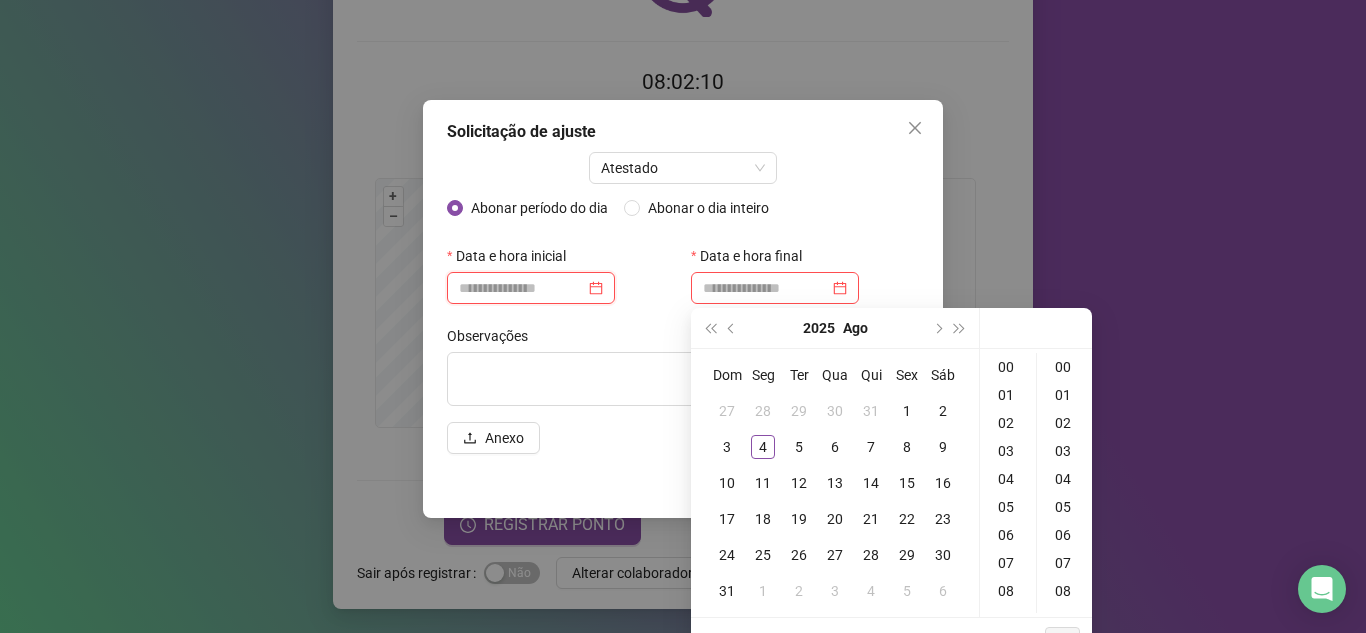 click at bounding box center (522, 288) 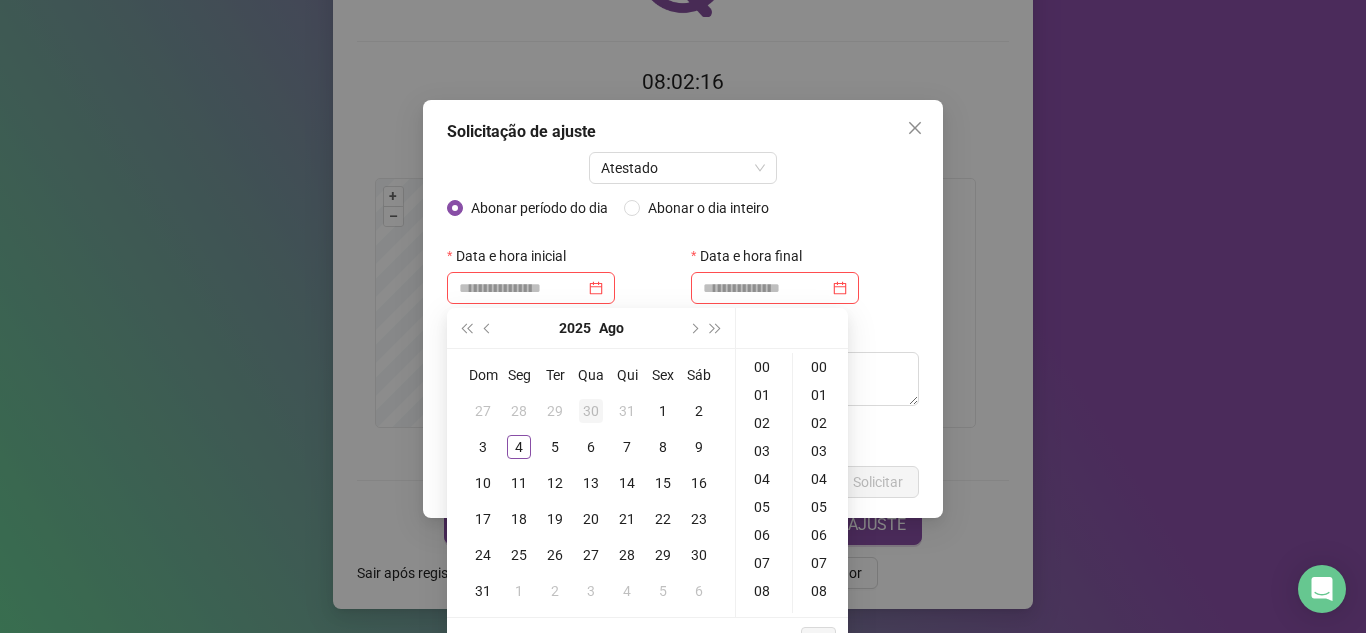 click on "30" at bounding box center (591, 411) 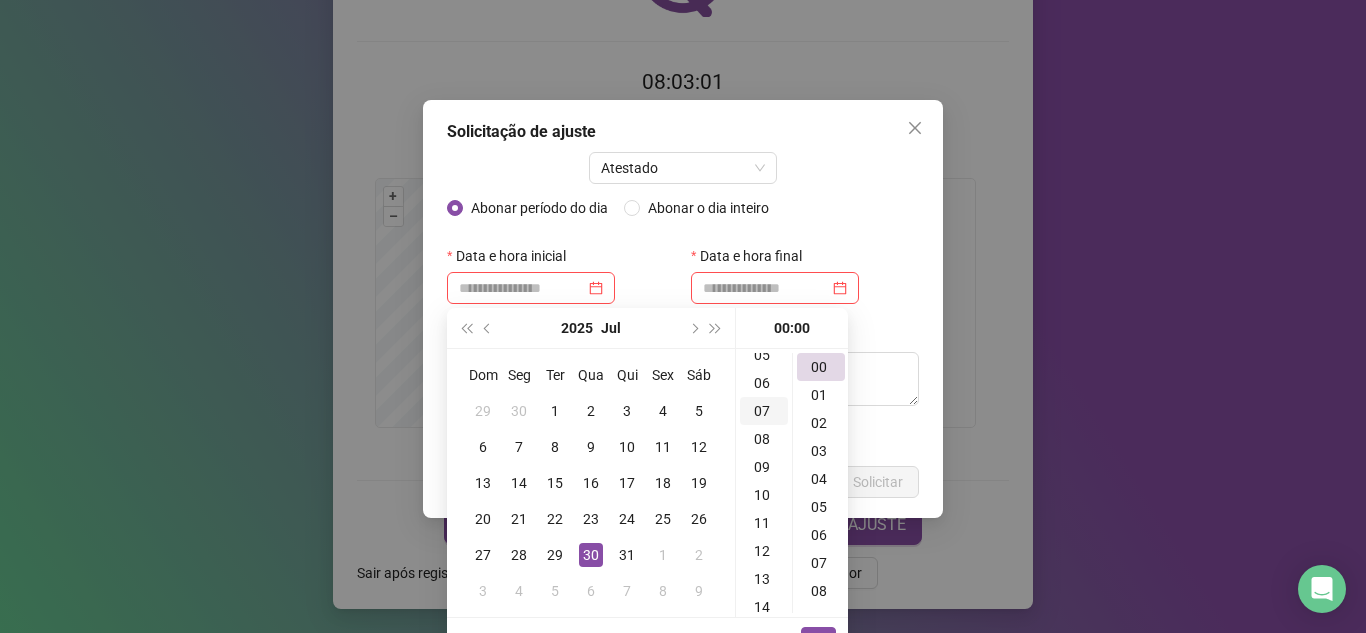 scroll, scrollTop: 200, scrollLeft: 0, axis: vertical 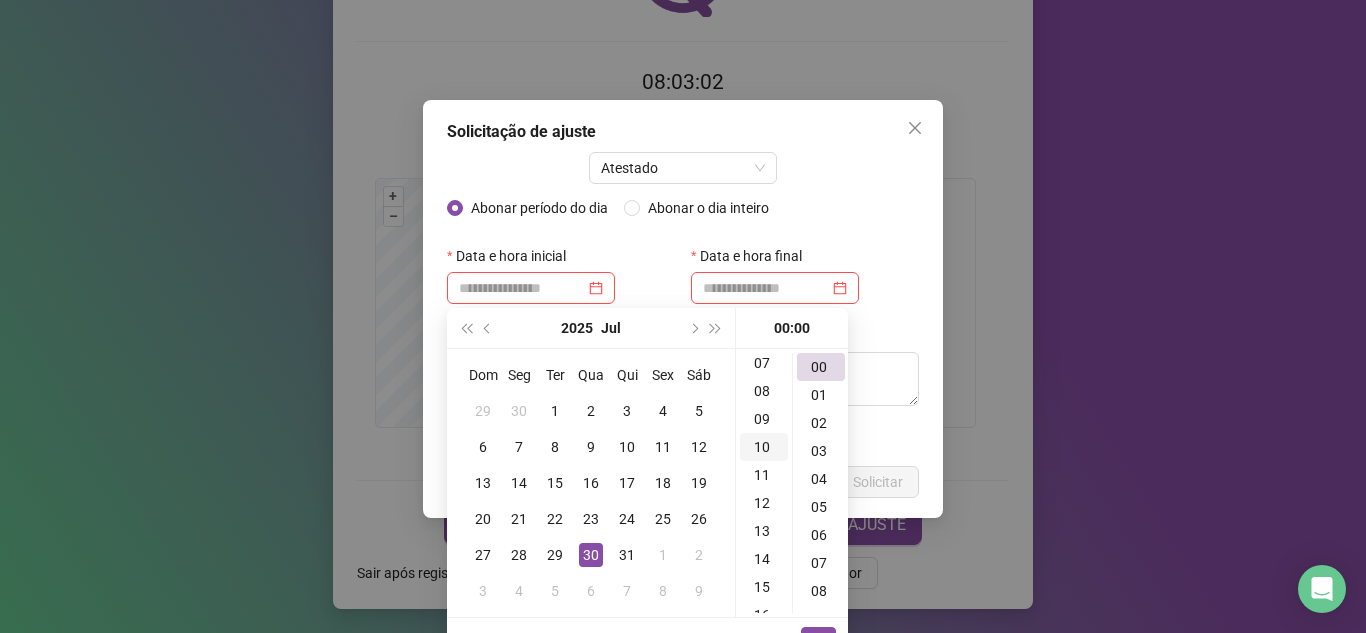 click on "10" at bounding box center [764, 447] 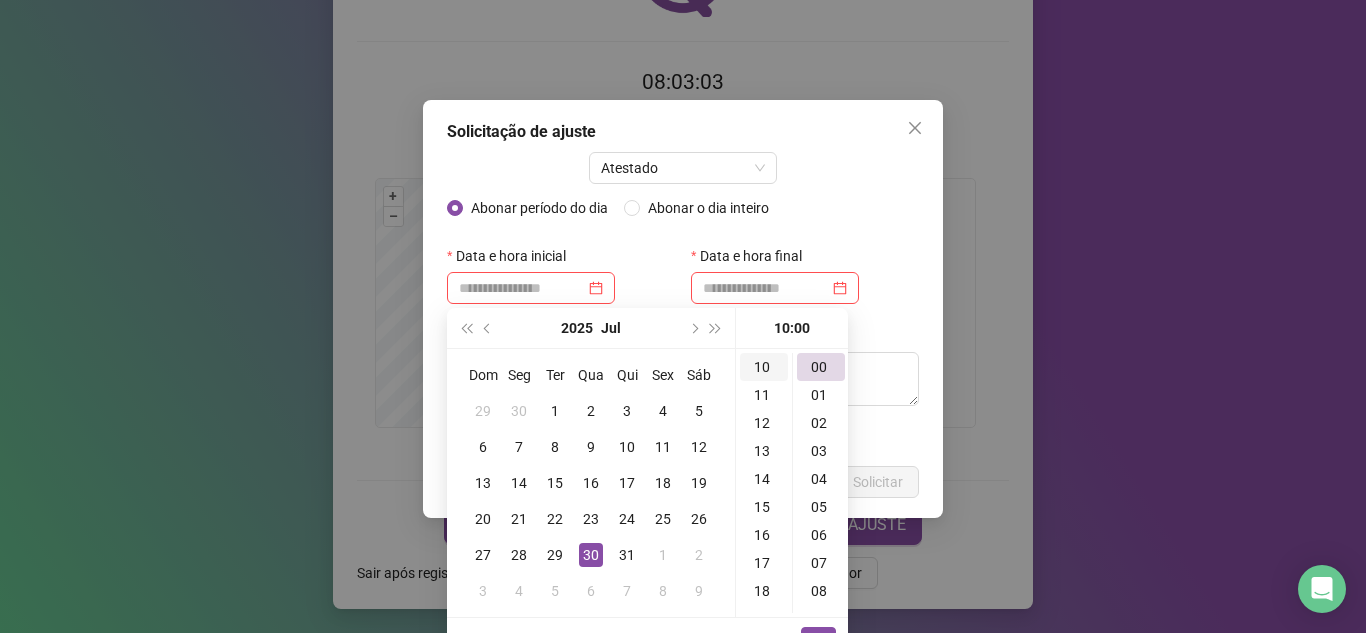 scroll, scrollTop: 280, scrollLeft: 0, axis: vertical 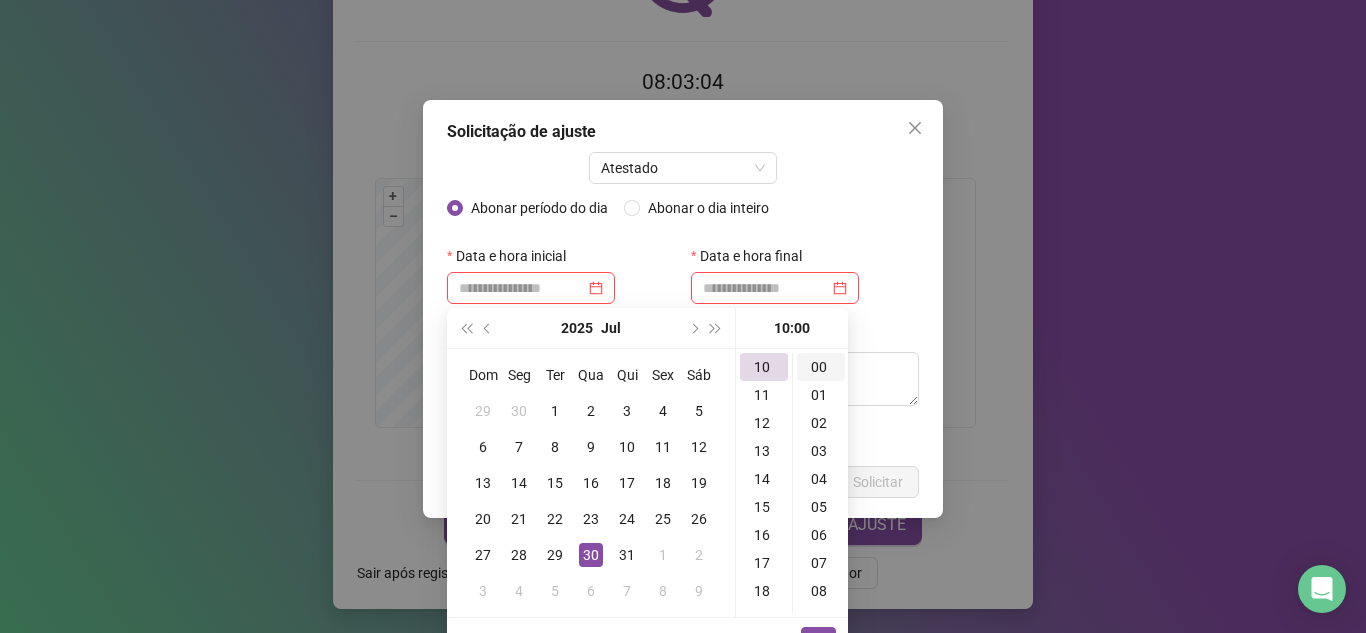 click on "00" at bounding box center [821, 367] 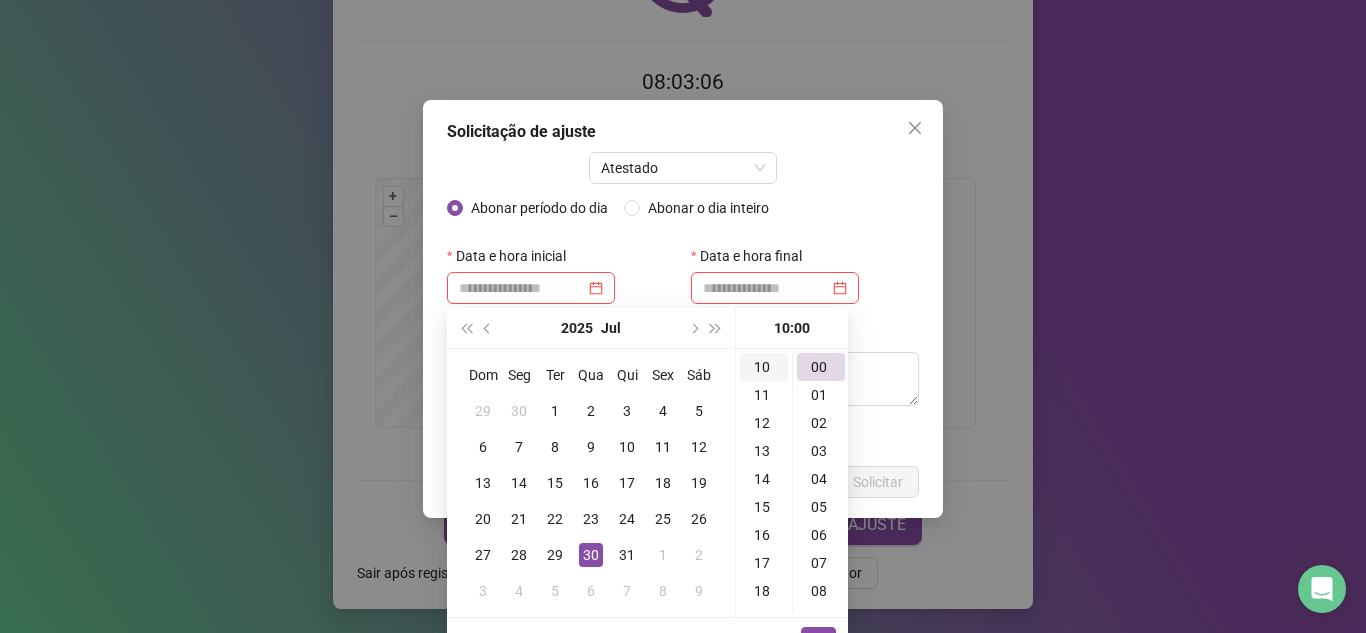 click on "10" at bounding box center (764, 367) 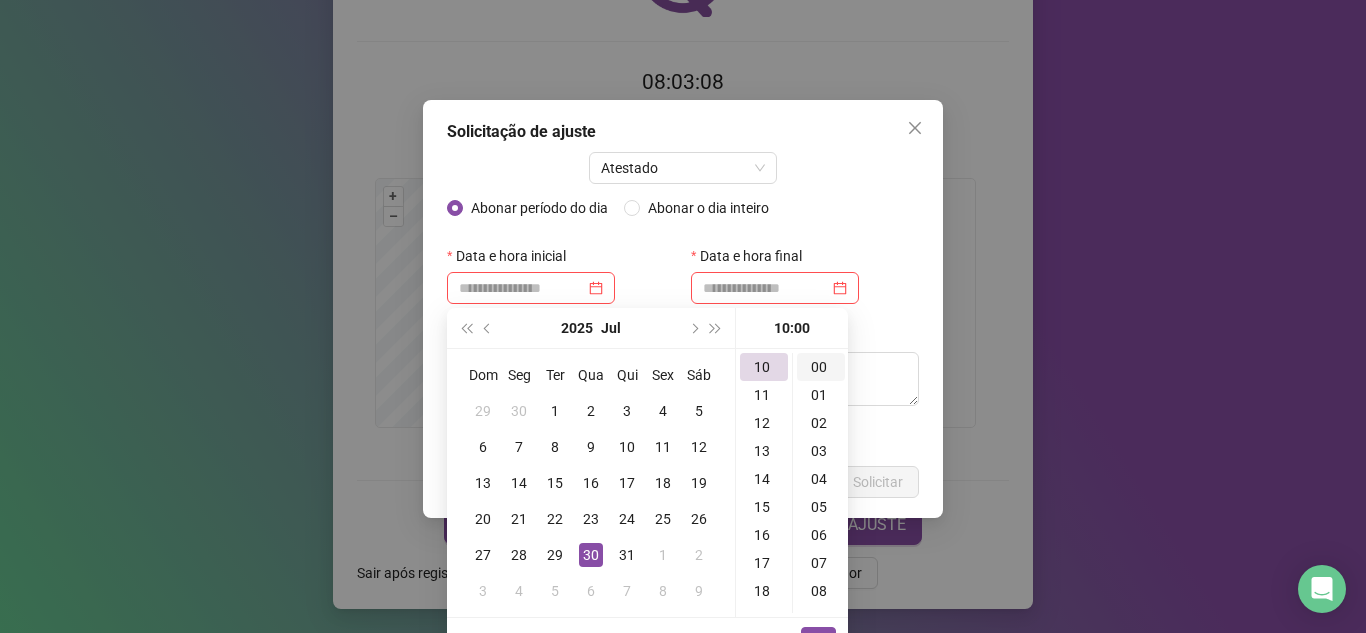 click on "00" at bounding box center (821, 367) 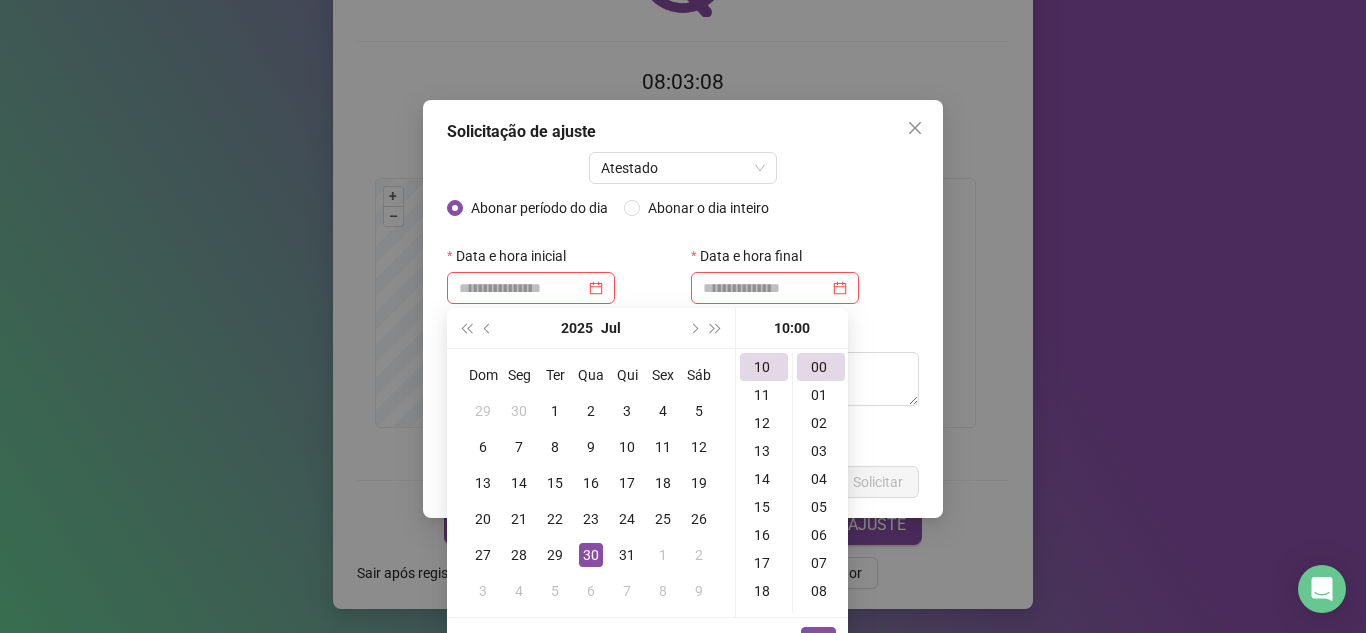 type on "**********" 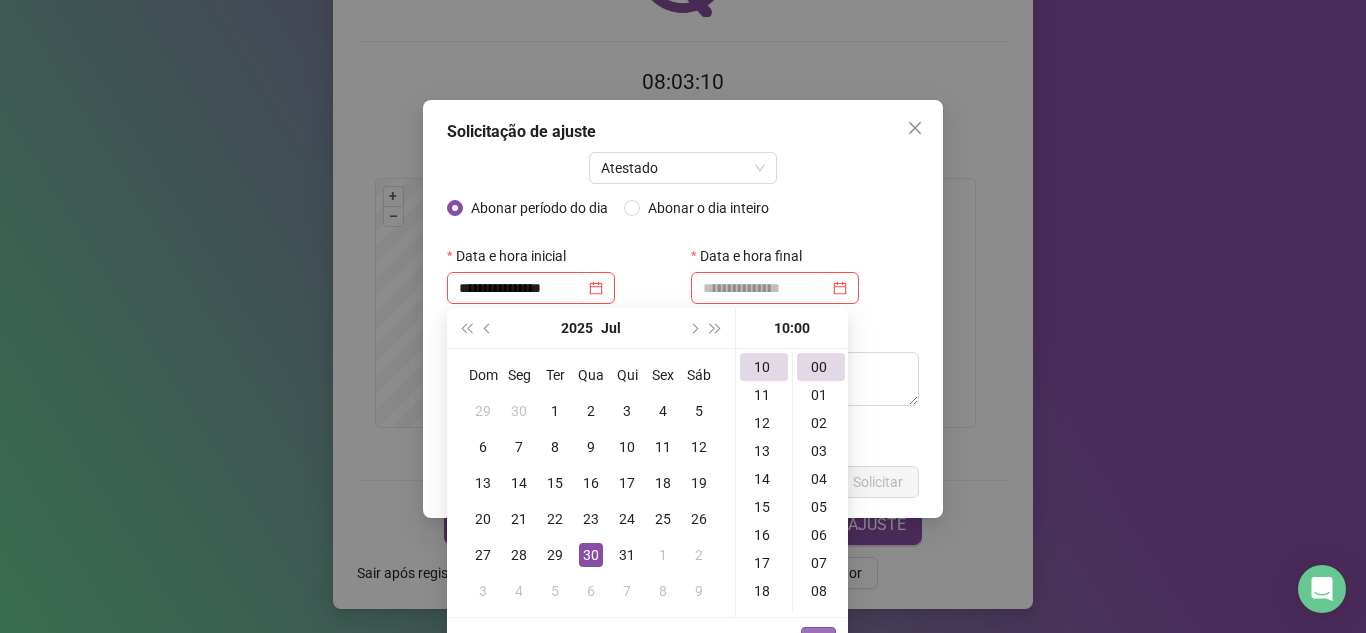 click on "OK" at bounding box center (818, 639) 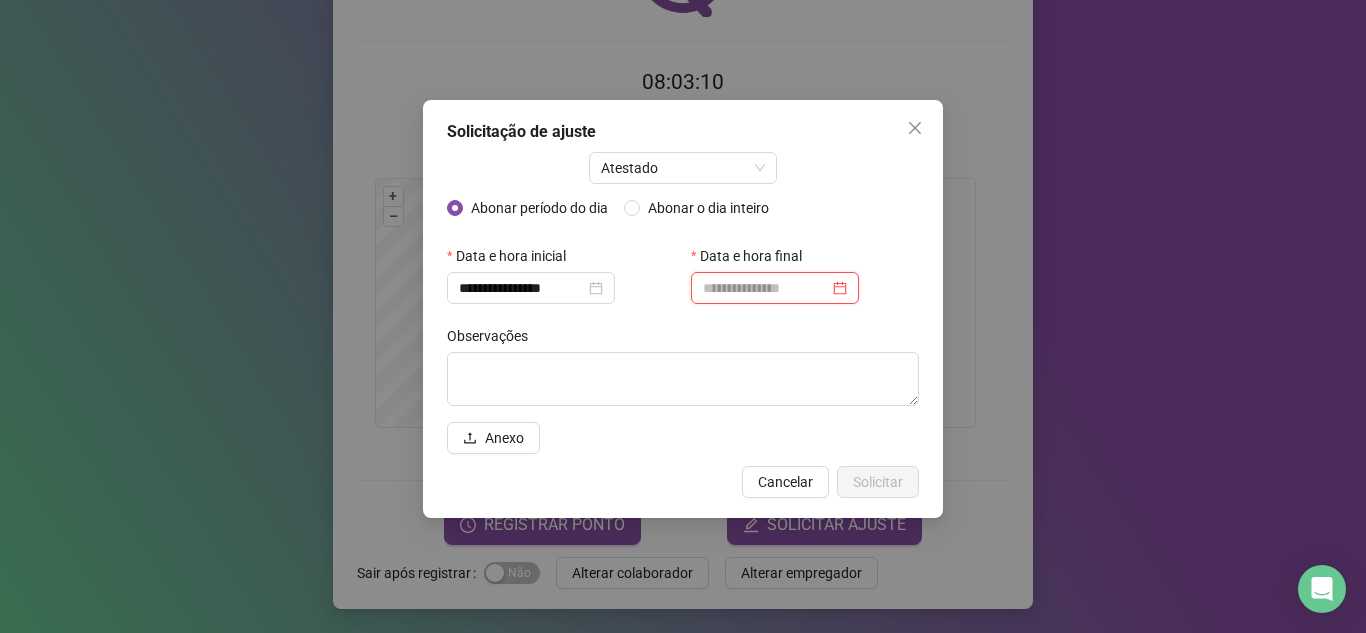 click at bounding box center (766, 288) 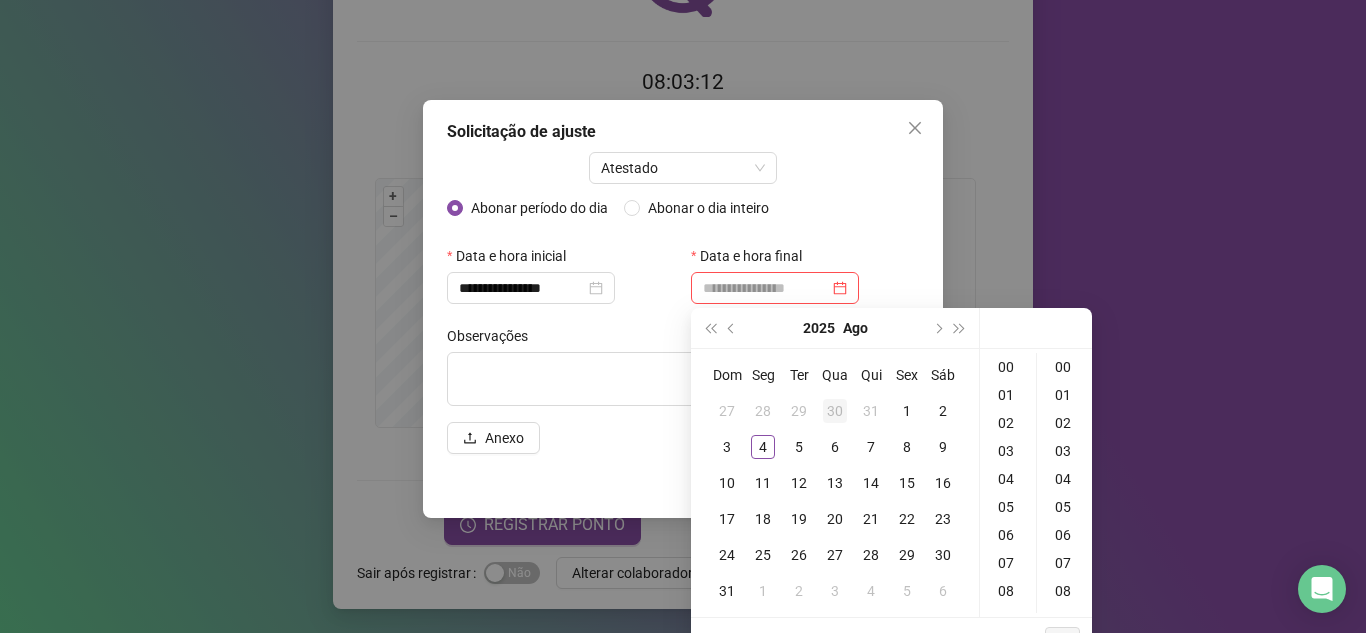 click on "30" at bounding box center (835, 411) 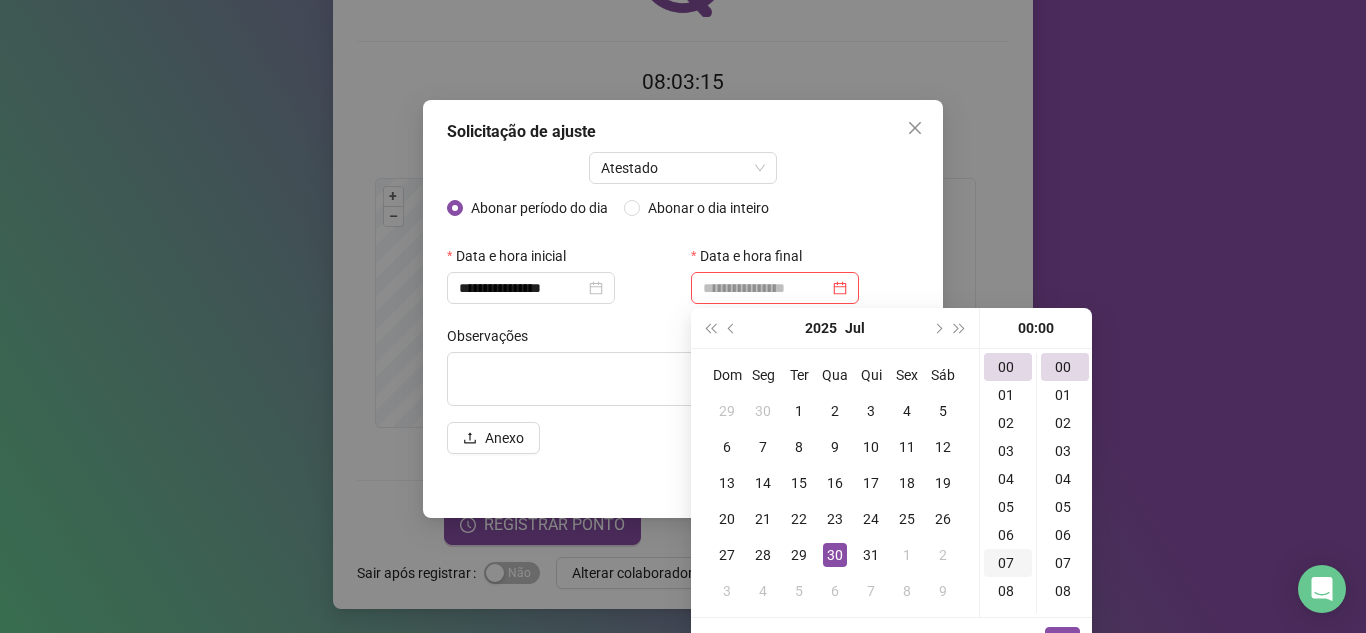 scroll, scrollTop: 100, scrollLeft: 0, axis: vertical 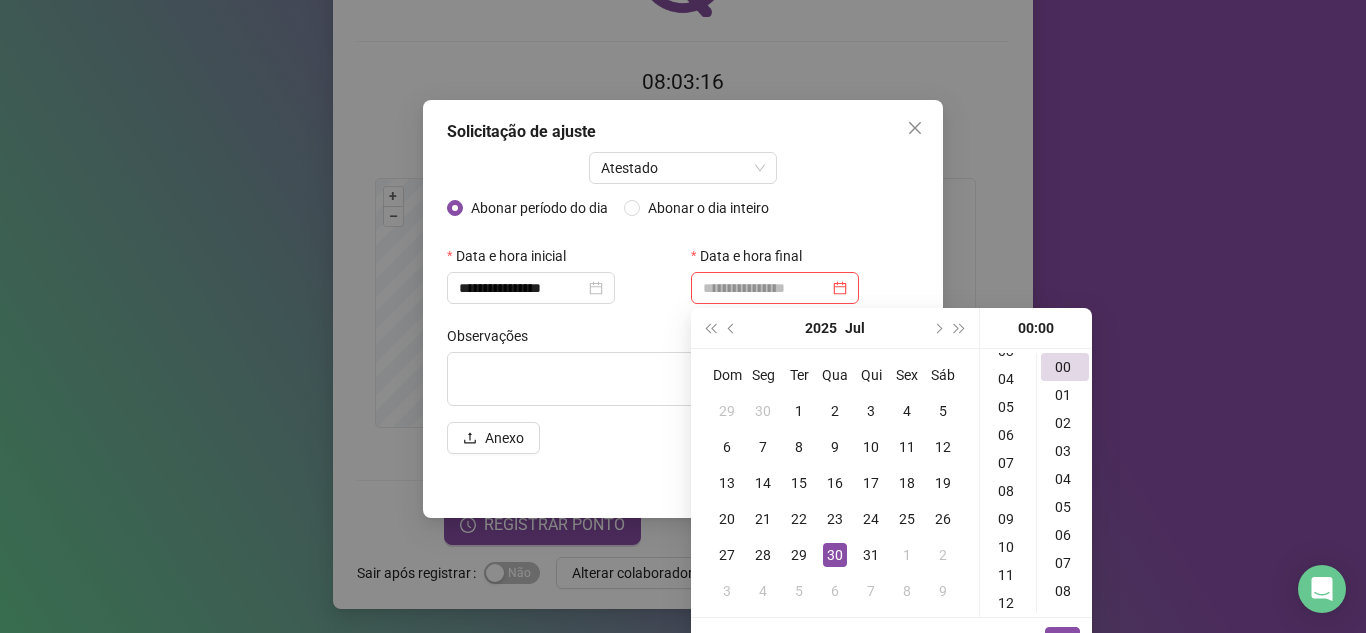 click on "11" at bounding box center (1008, 575) 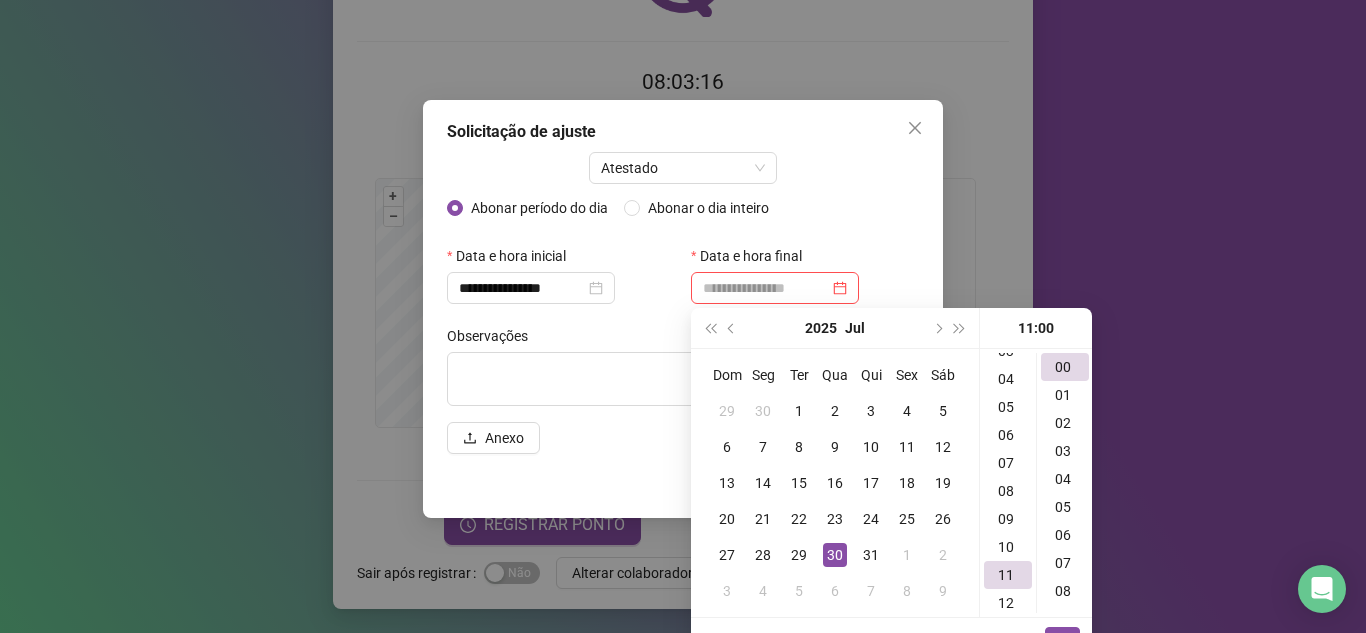 scroll, scrollTop: 308, scrollLeft: 0, axis: vertical 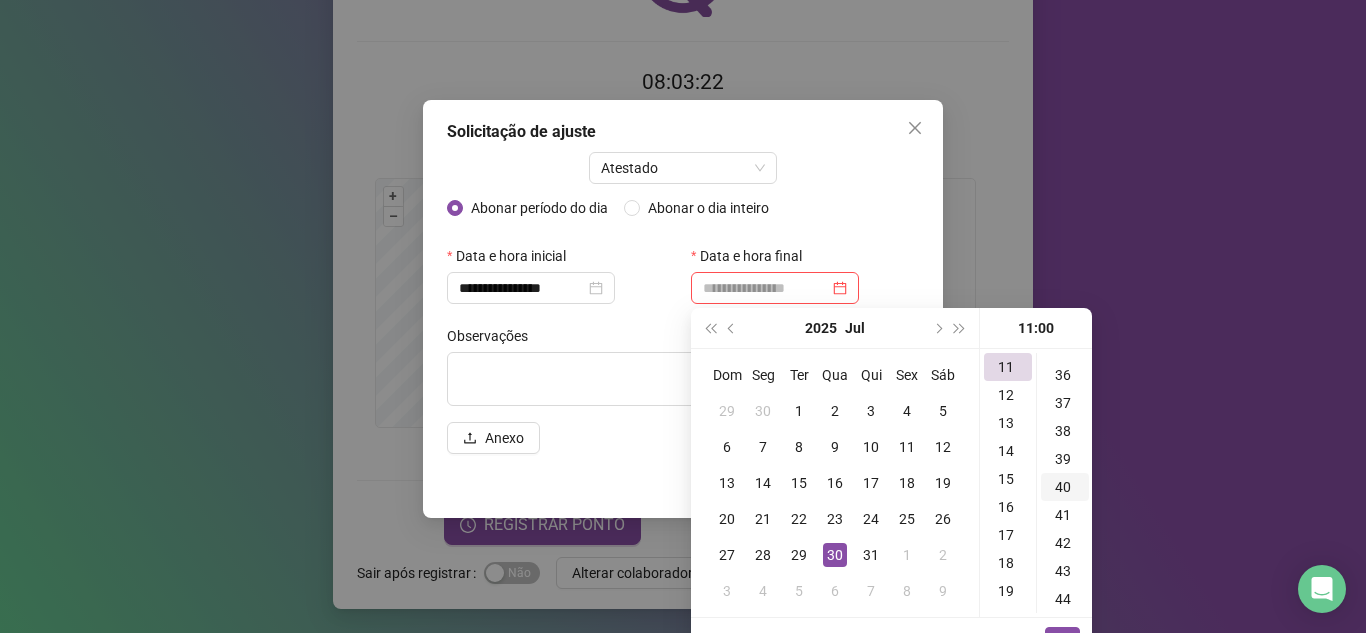 click on "40" at bounding box center [1065, 487] 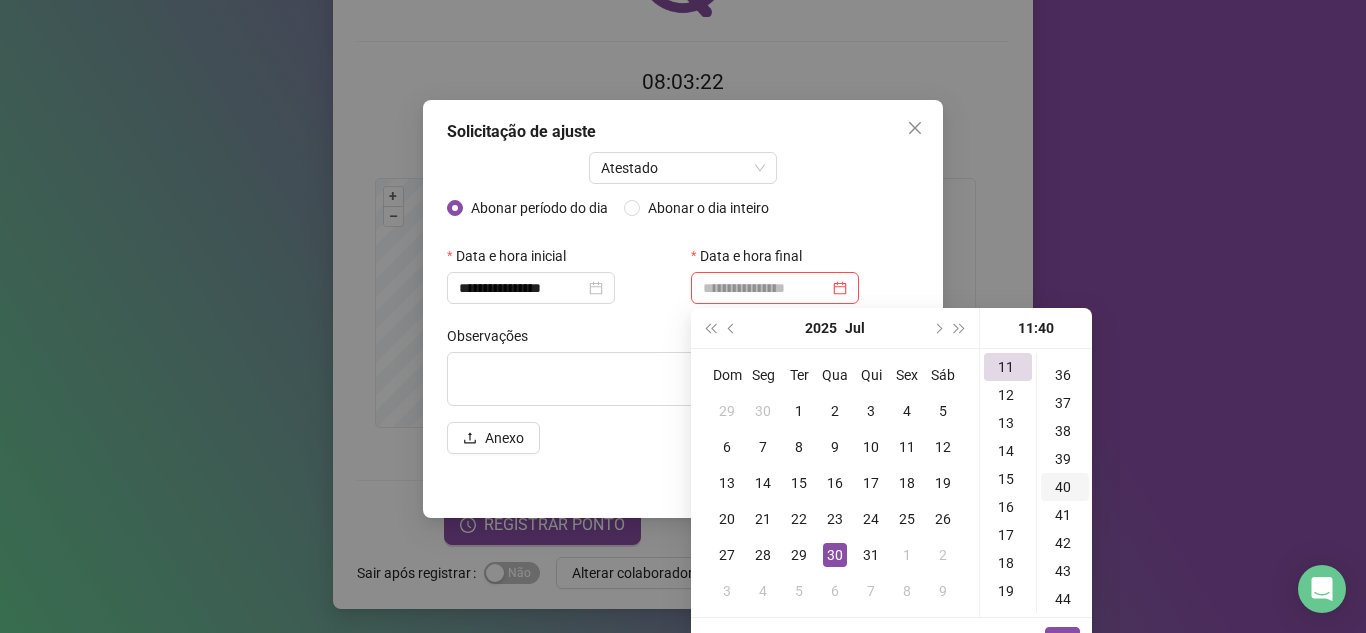 scroll, scrollTop: 1120, scrollLeft: 0, axis: vertical 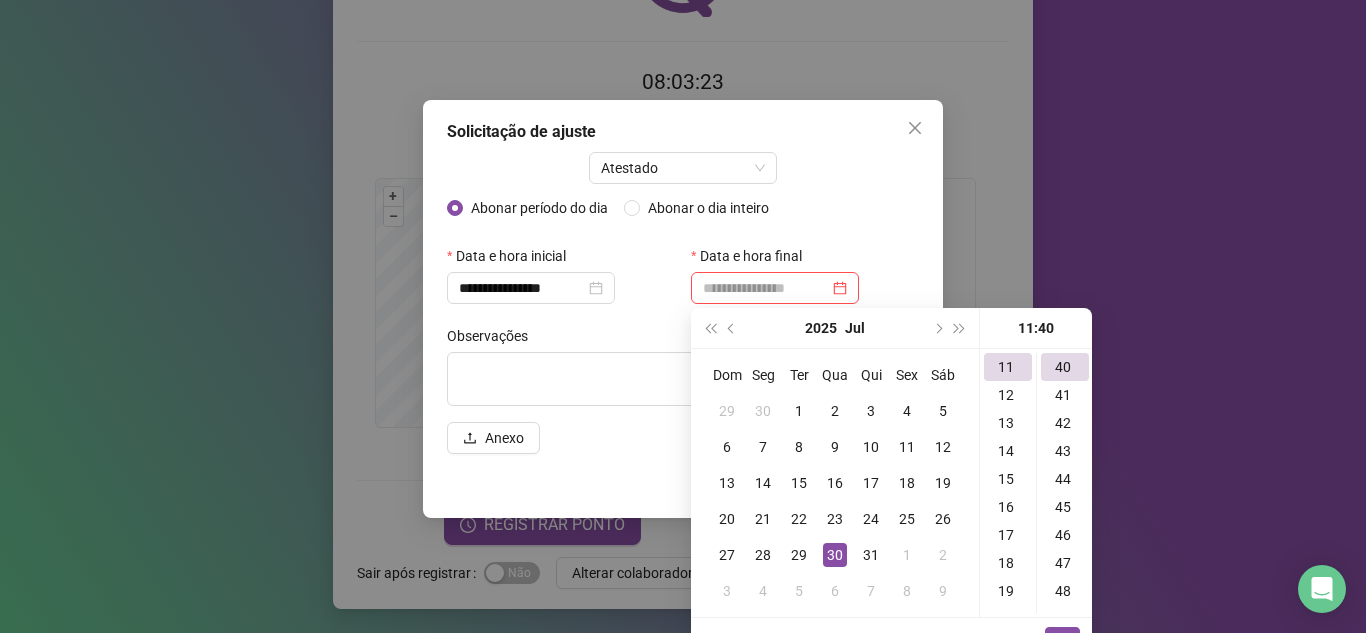 type on "**********" 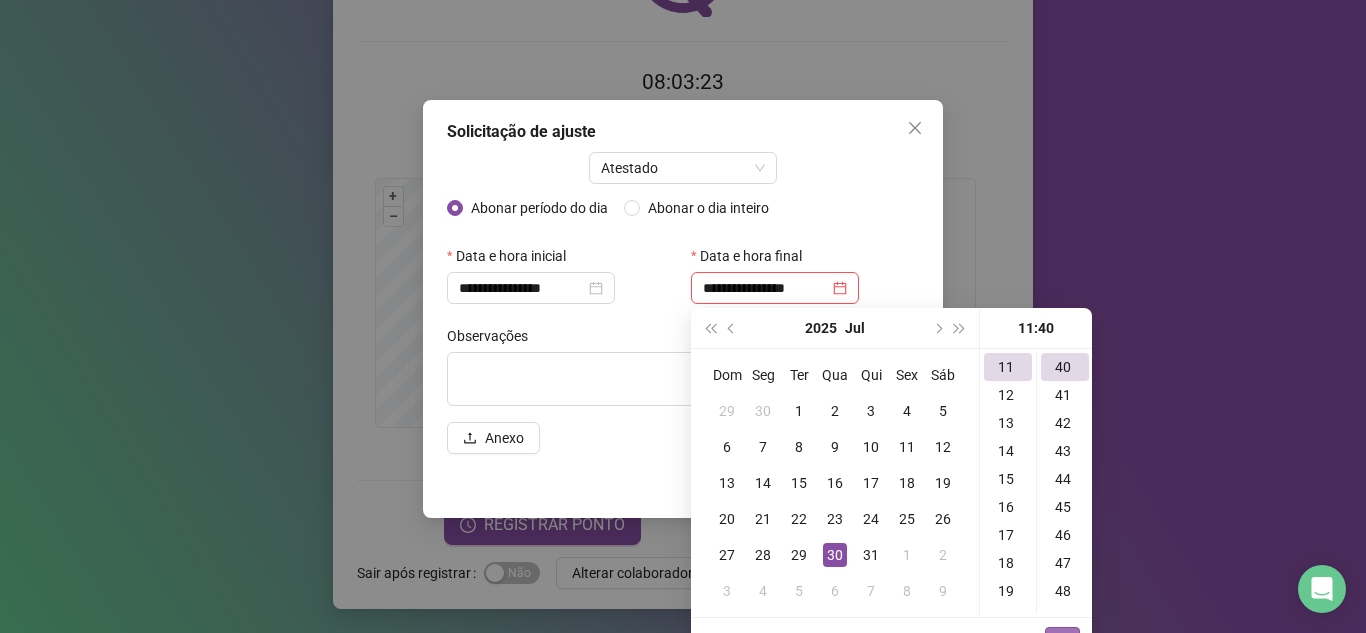 click on "OK" at bounding box center (1062, 639) 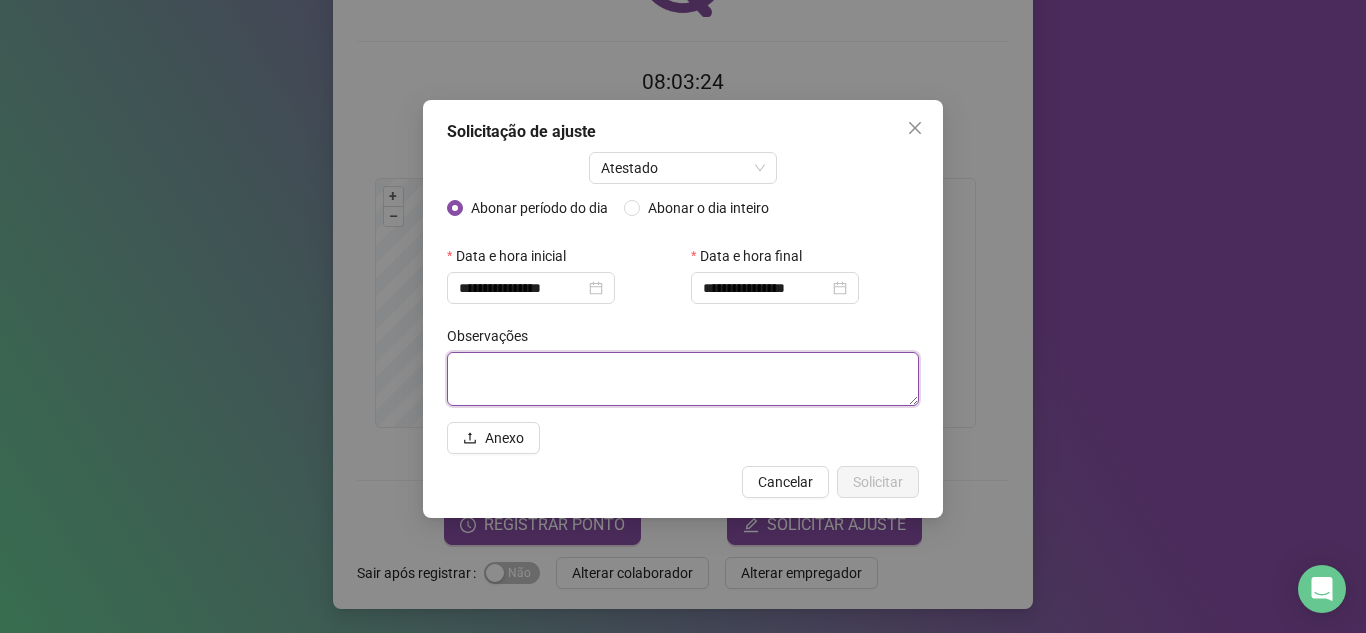 click at bounding box center [683, 379] 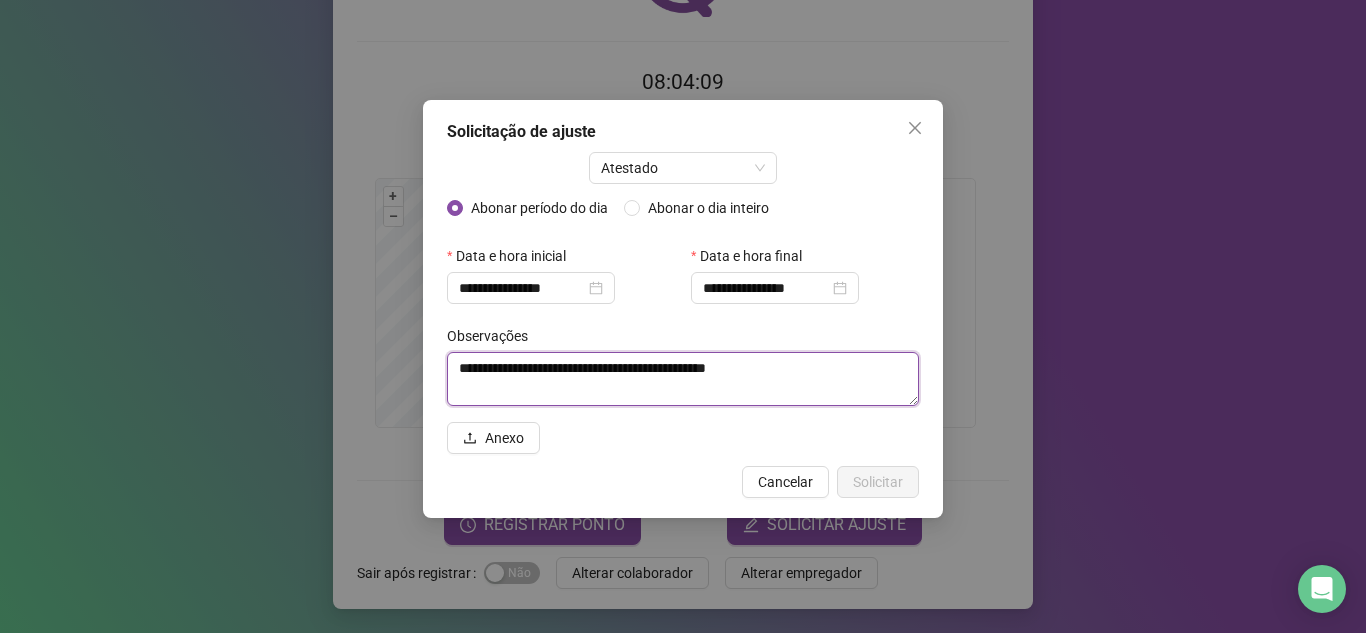 type on "**********" 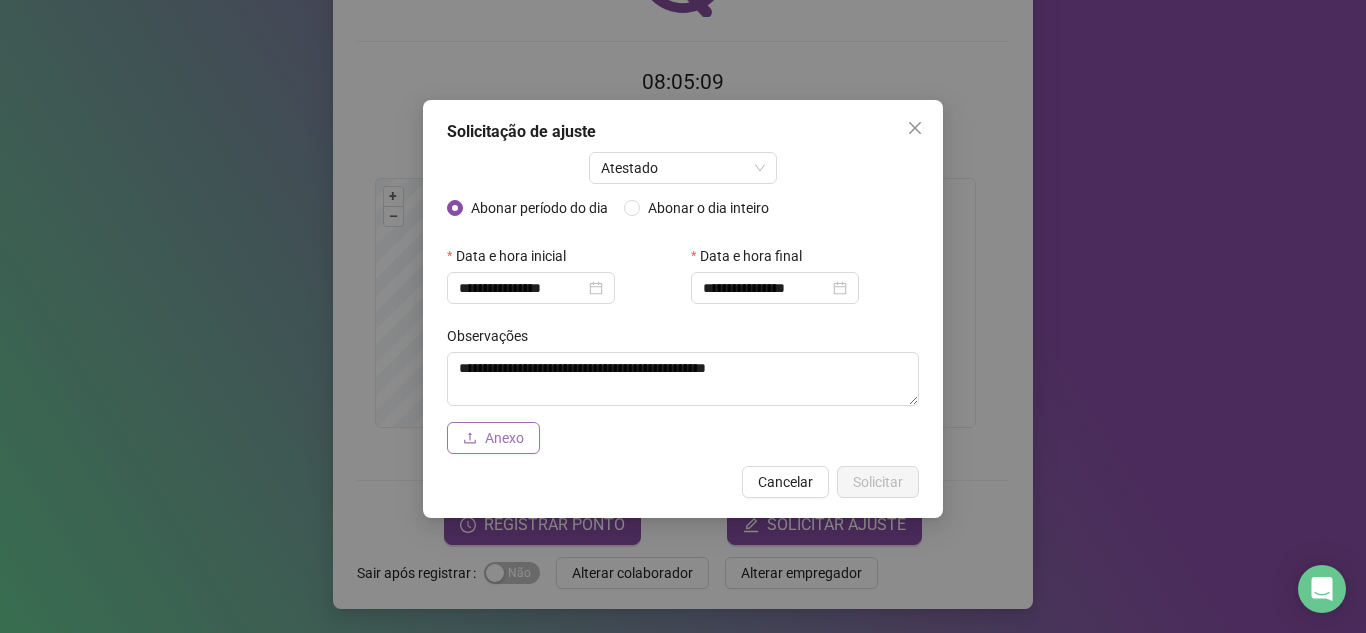 click on "Anexo" at bounding box center [493, 438] 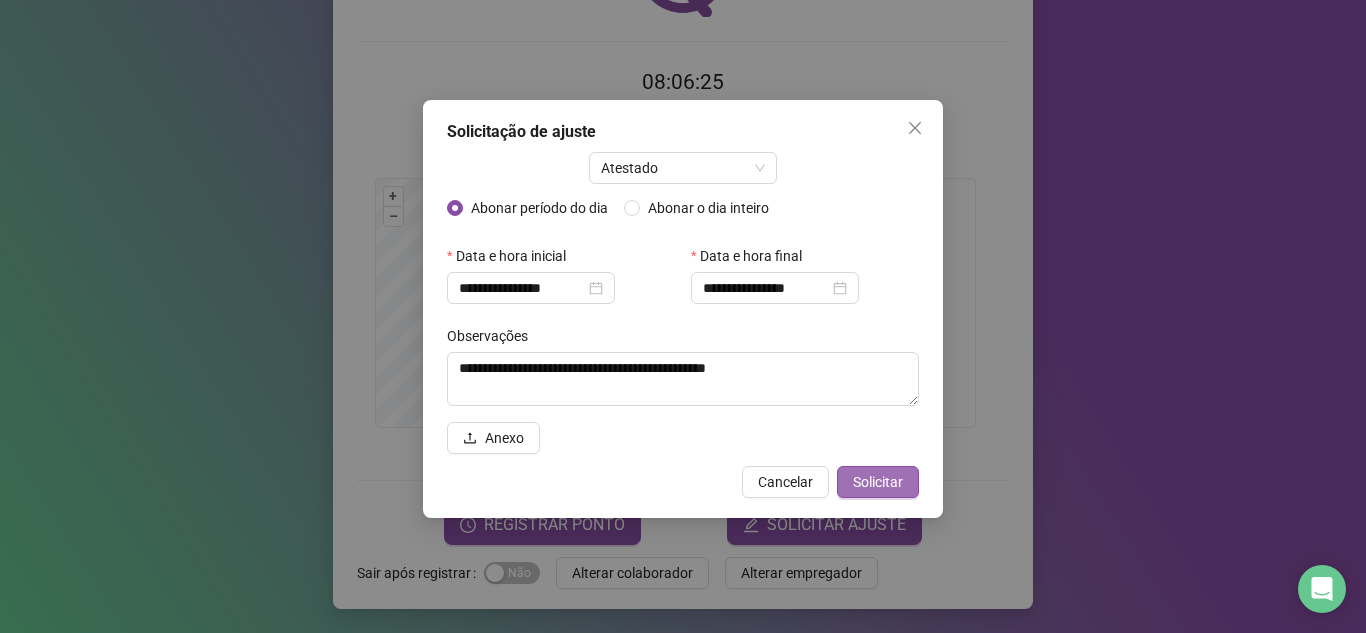 click on "Solicitar" at bounding box center (878, 482) 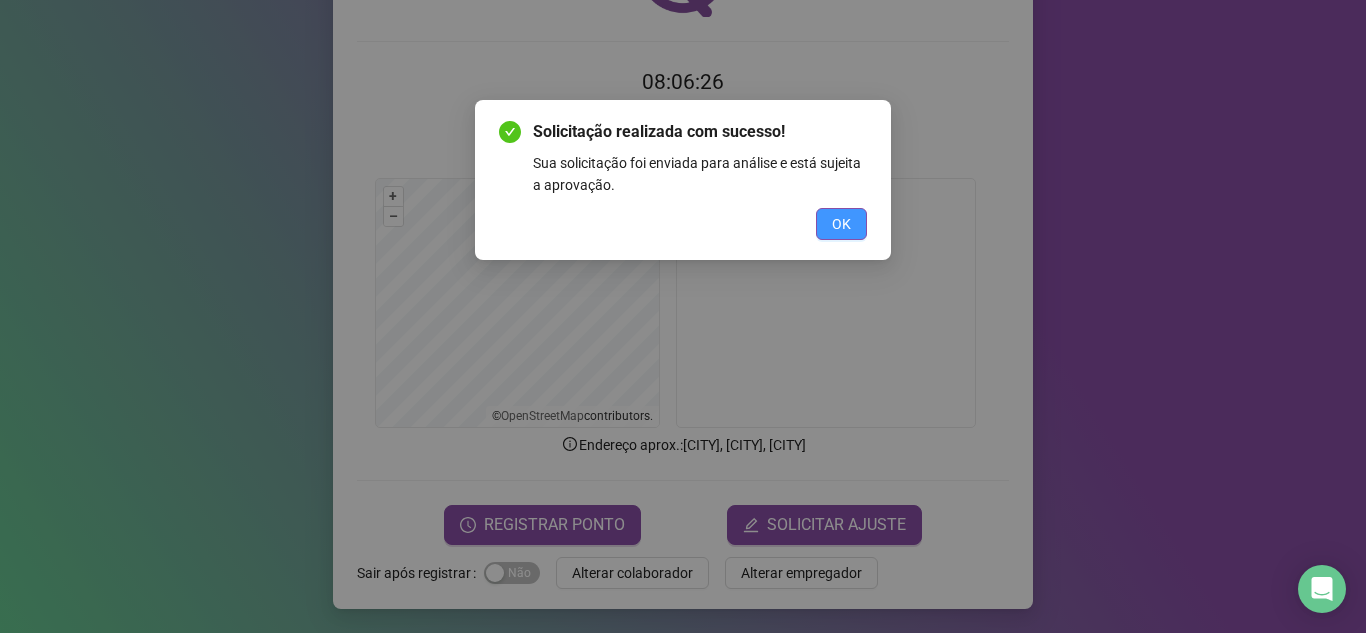 click on "OK" at bounding box center (841, 224) 